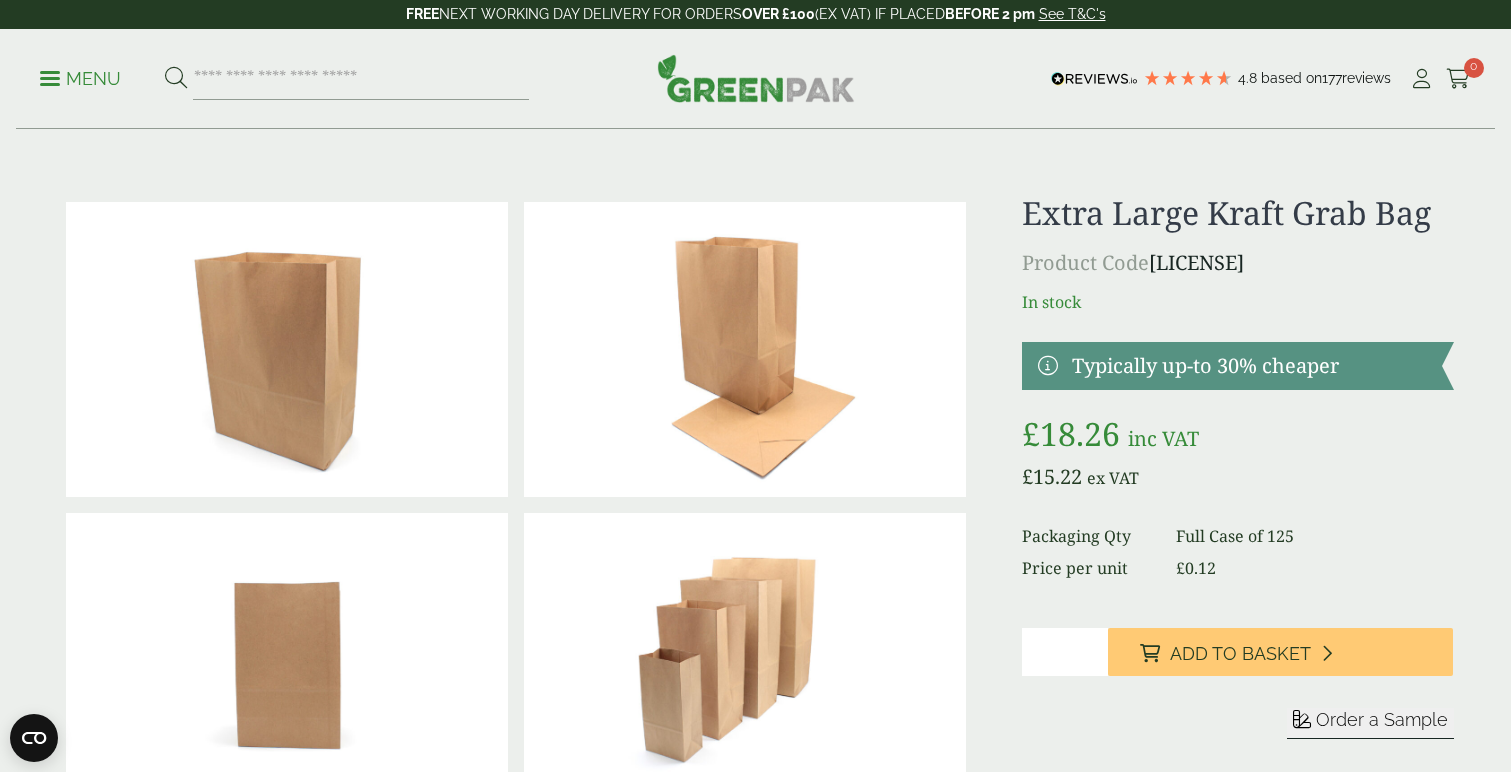 scroll, scrollTop: 564, scrollLeft: 0, axis: vertical 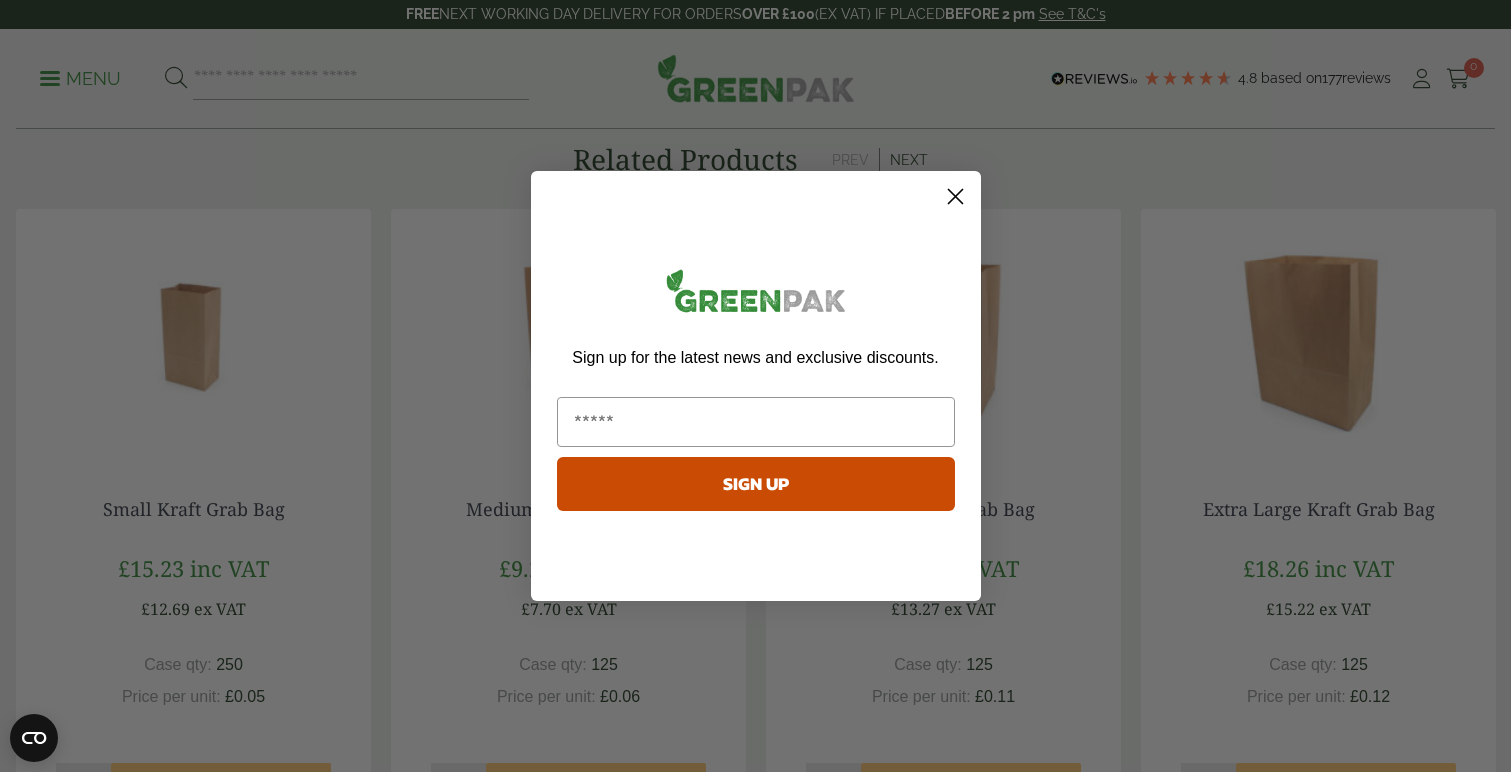click 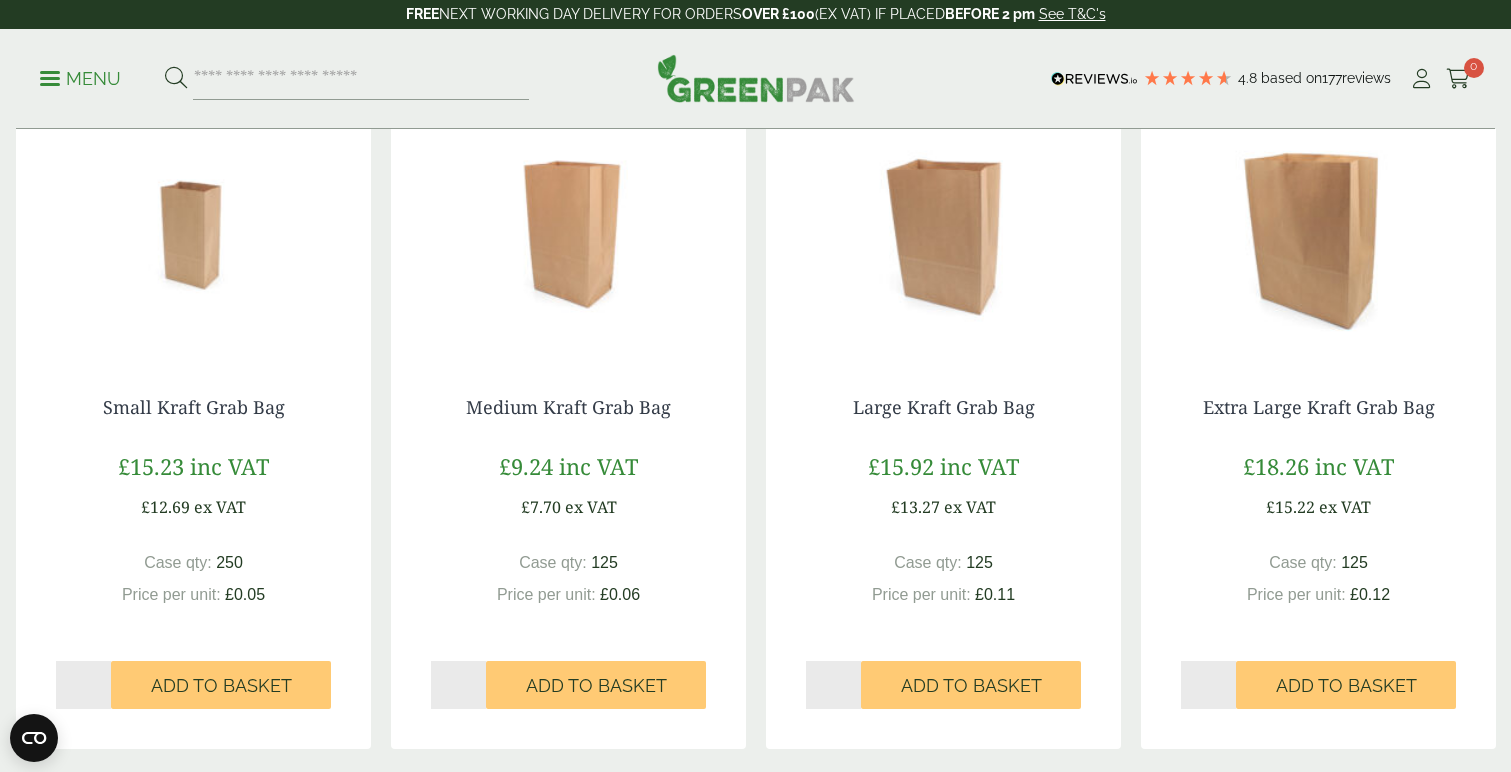 scroll, scrollTop: 1627, scrollLeft: 0, axis: vertical 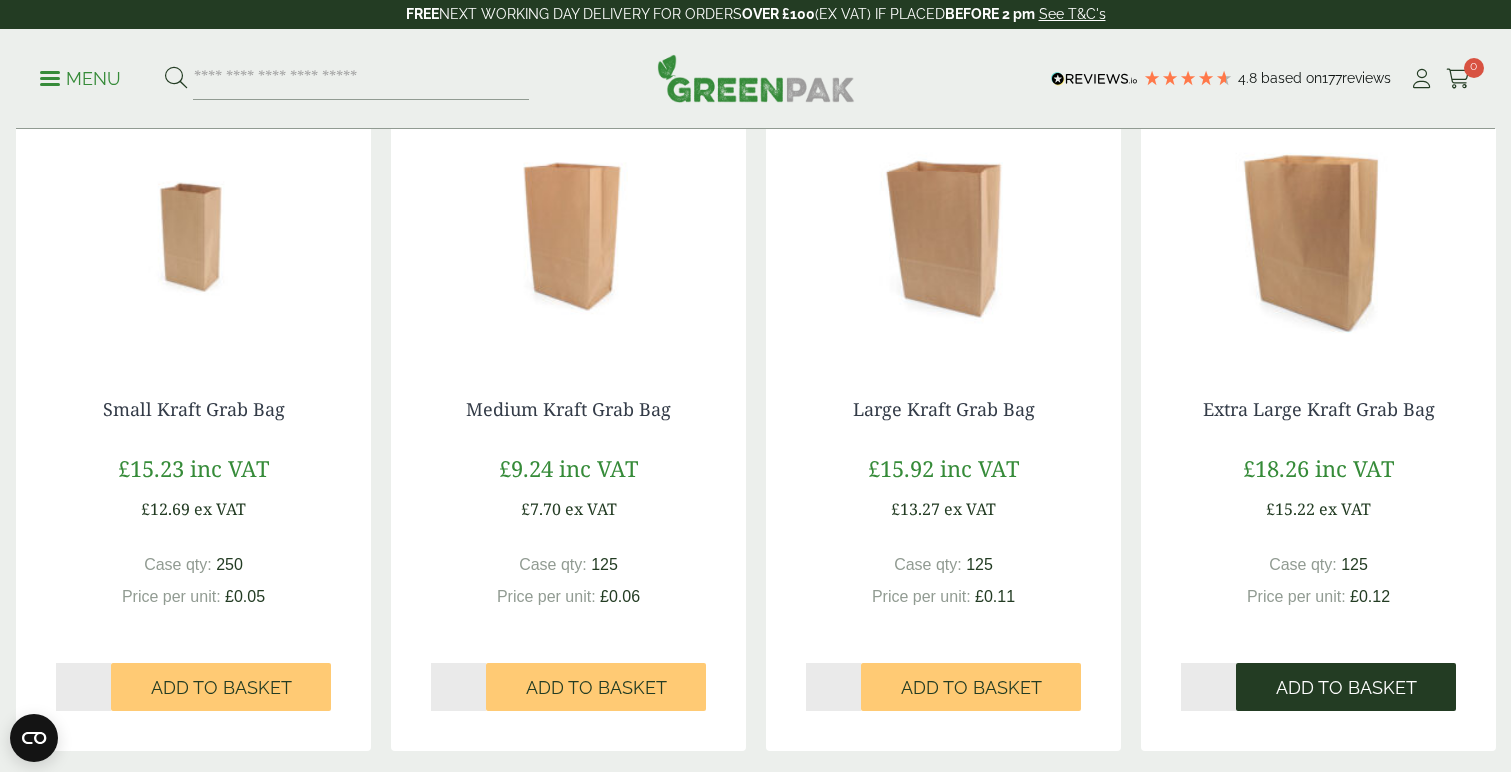 click on "Add to Basket" at bounding box center (1346, 688) 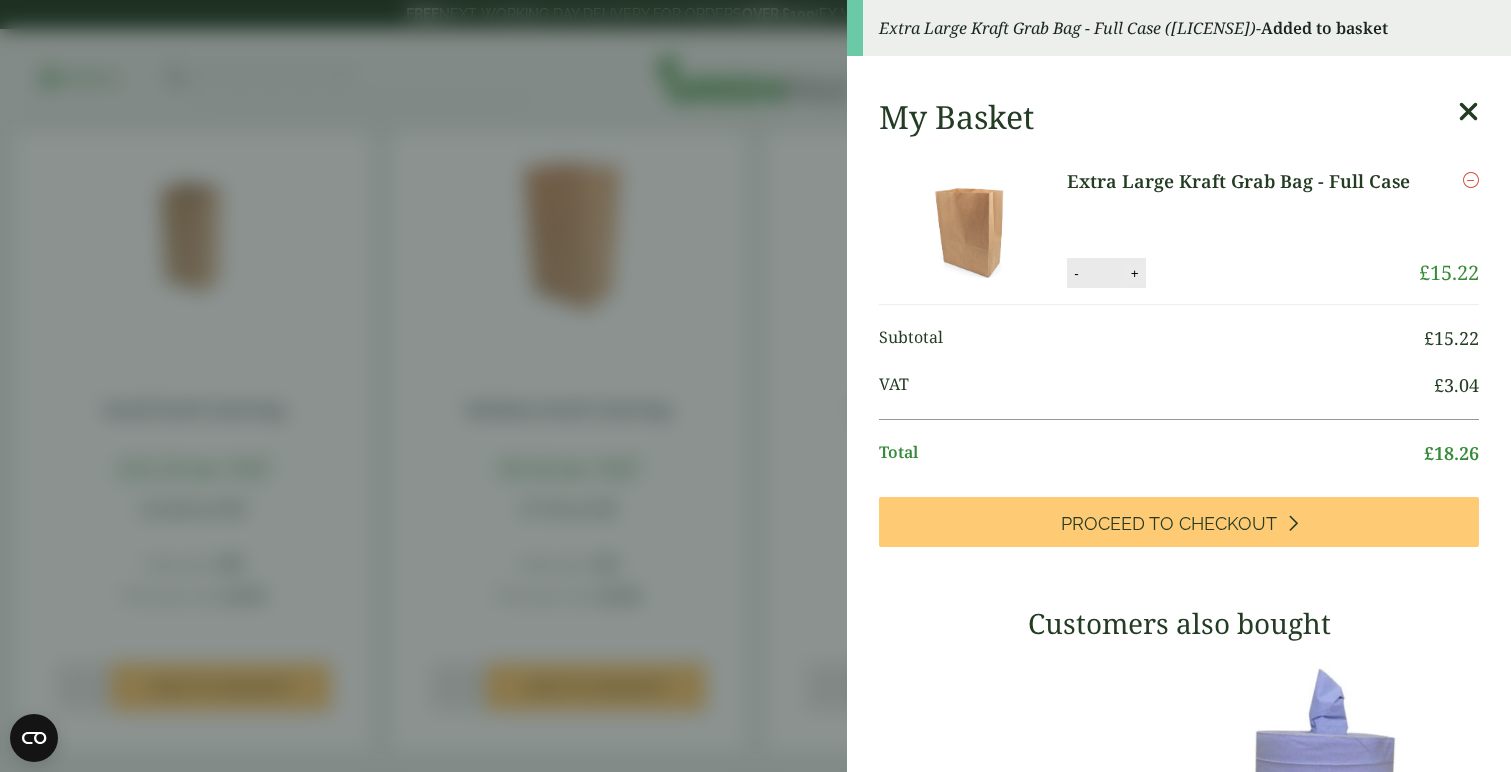 click on "+" at bounding box center (1135, 273) 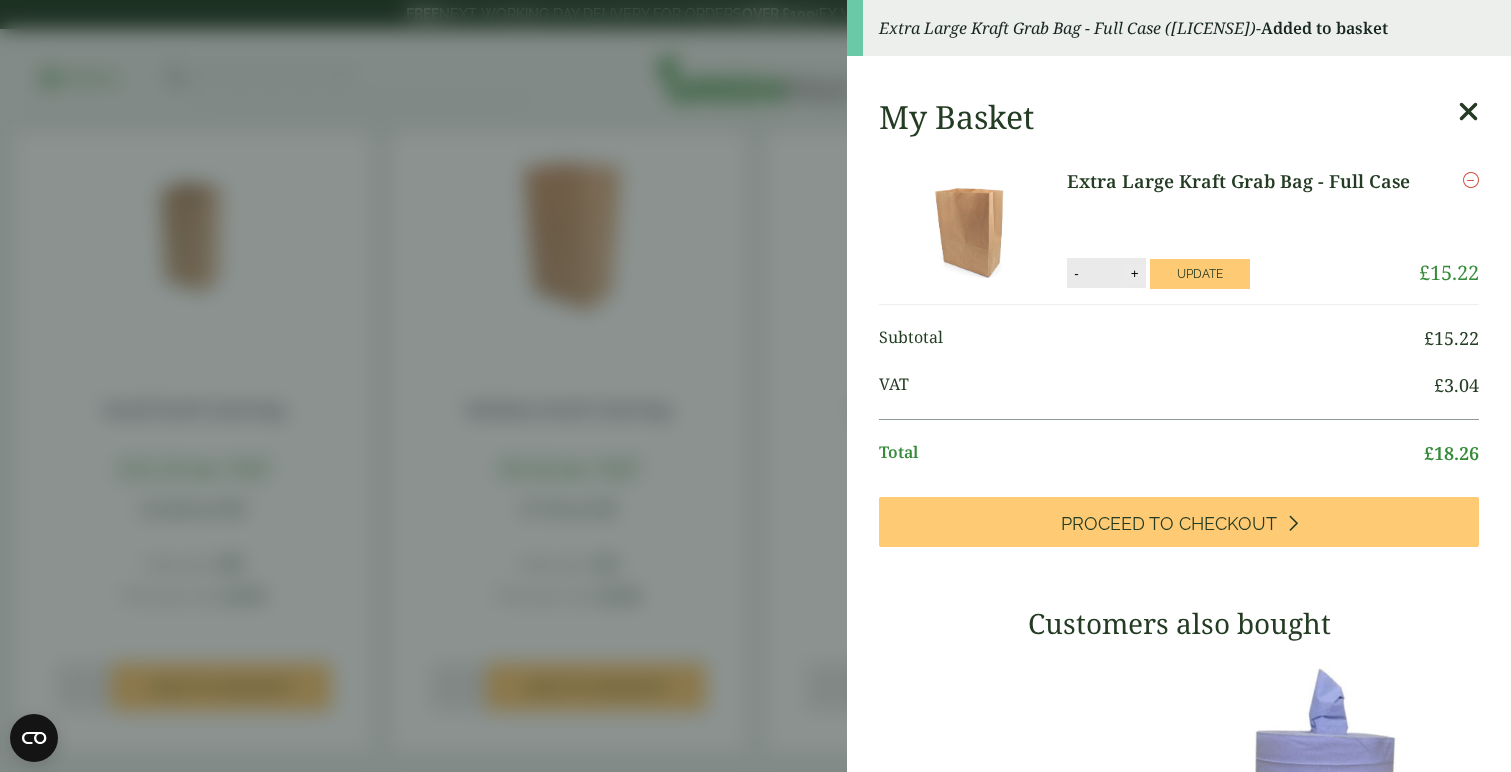 click on "+" at bounding box center [1135, 273] 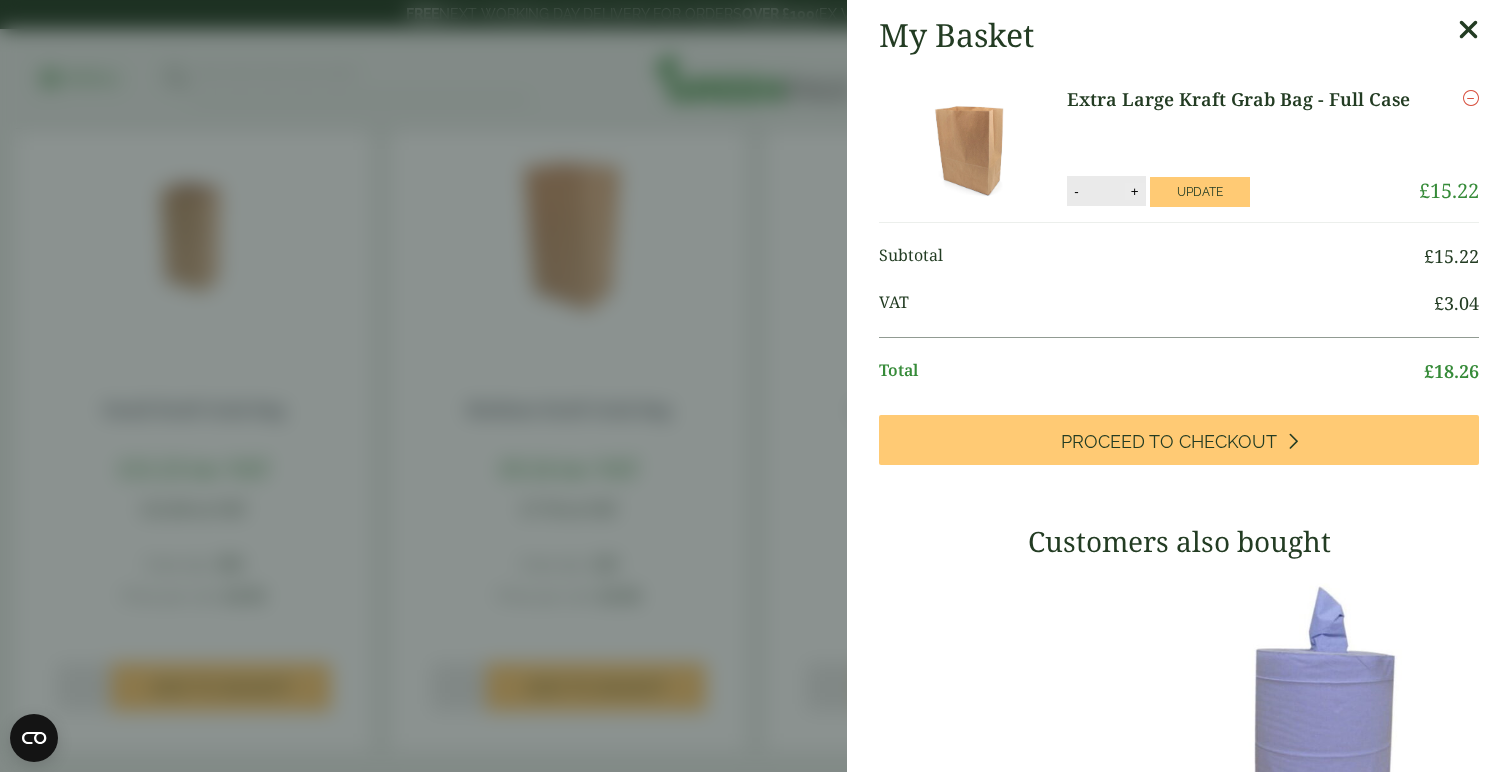 click on "Subtotal
£ 15.22" at bounding box center [1179, 256] 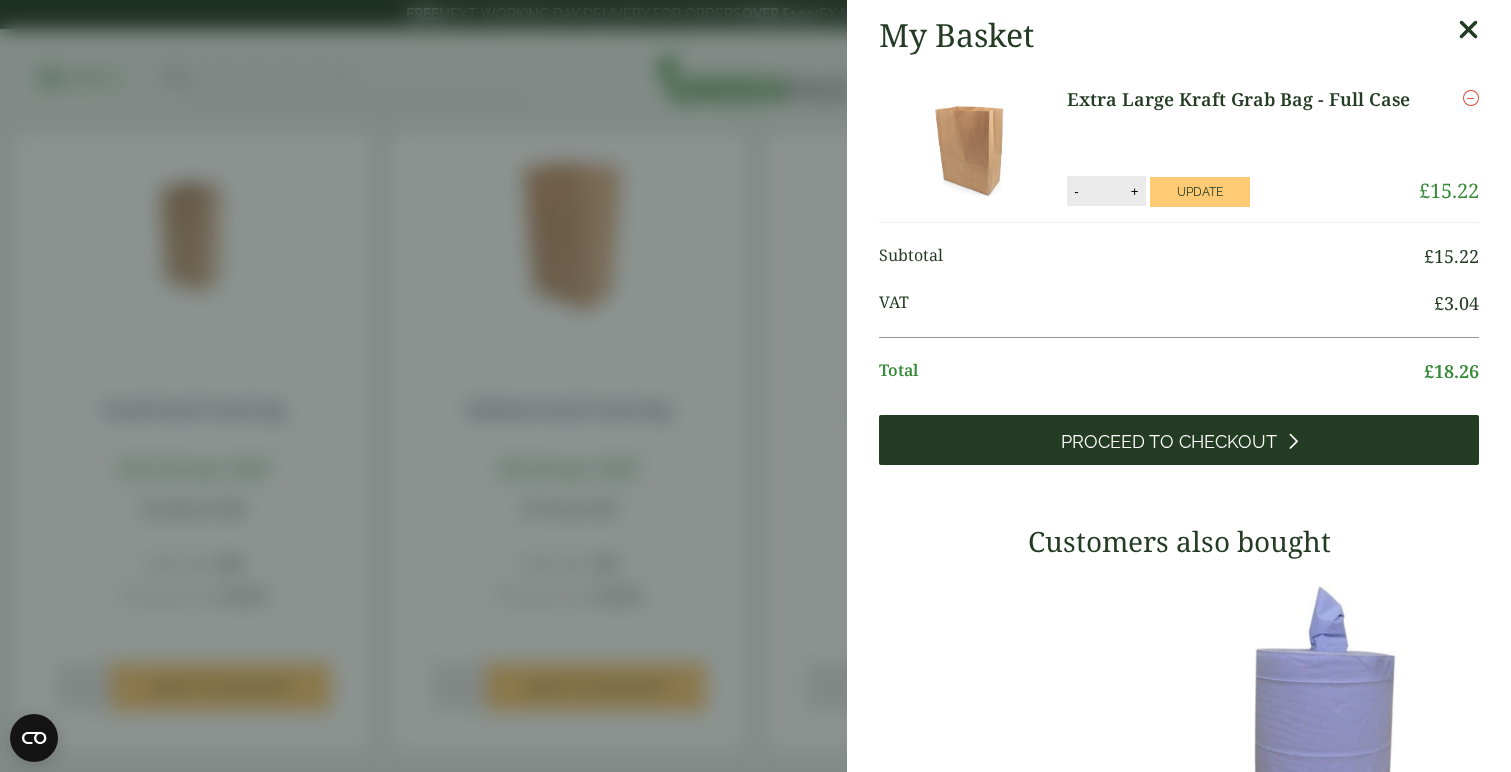 click on "Proceed to Checkout" at bounding box center [1179, 440] 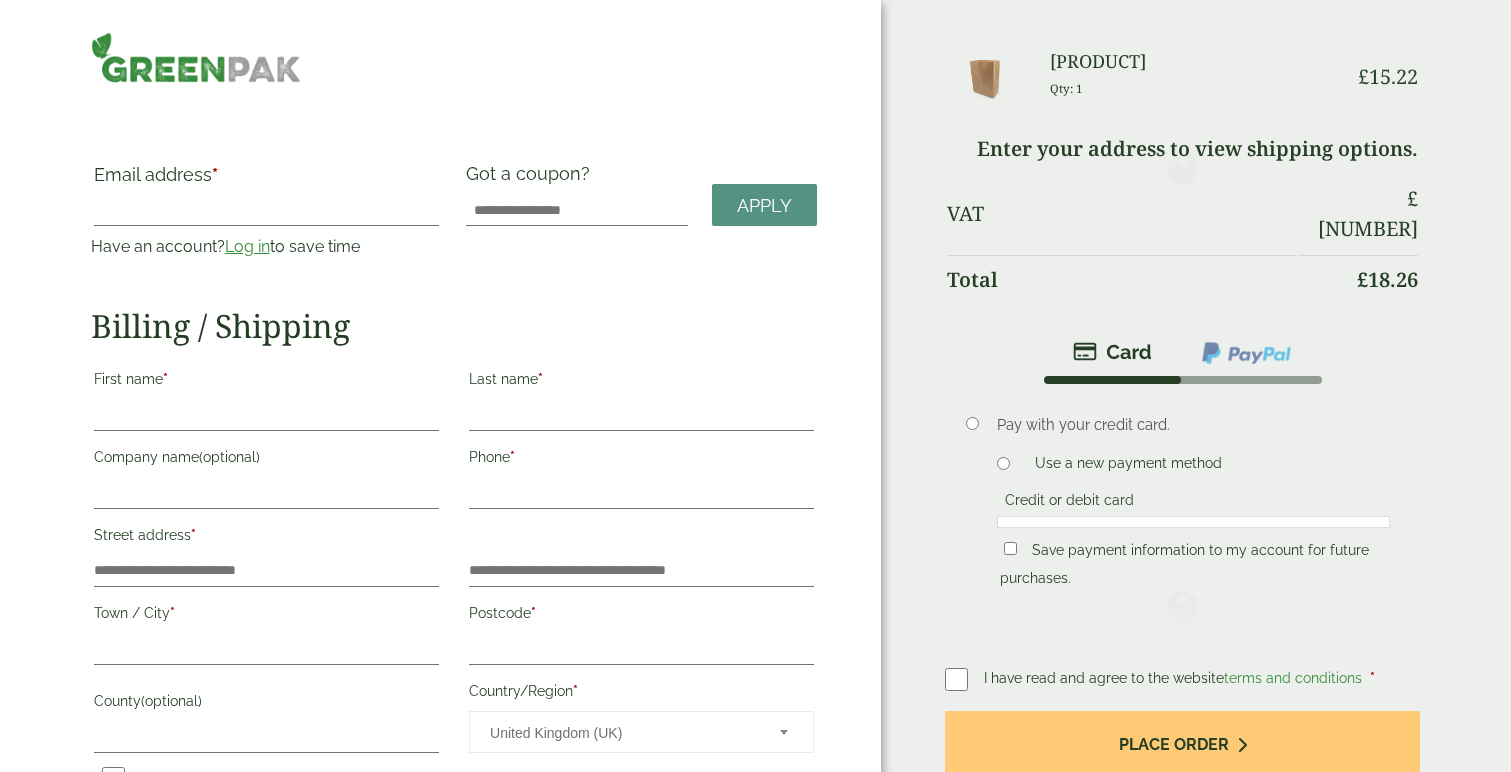 scroll, scrollTop: 0, scrollLeft: 0, axis: both 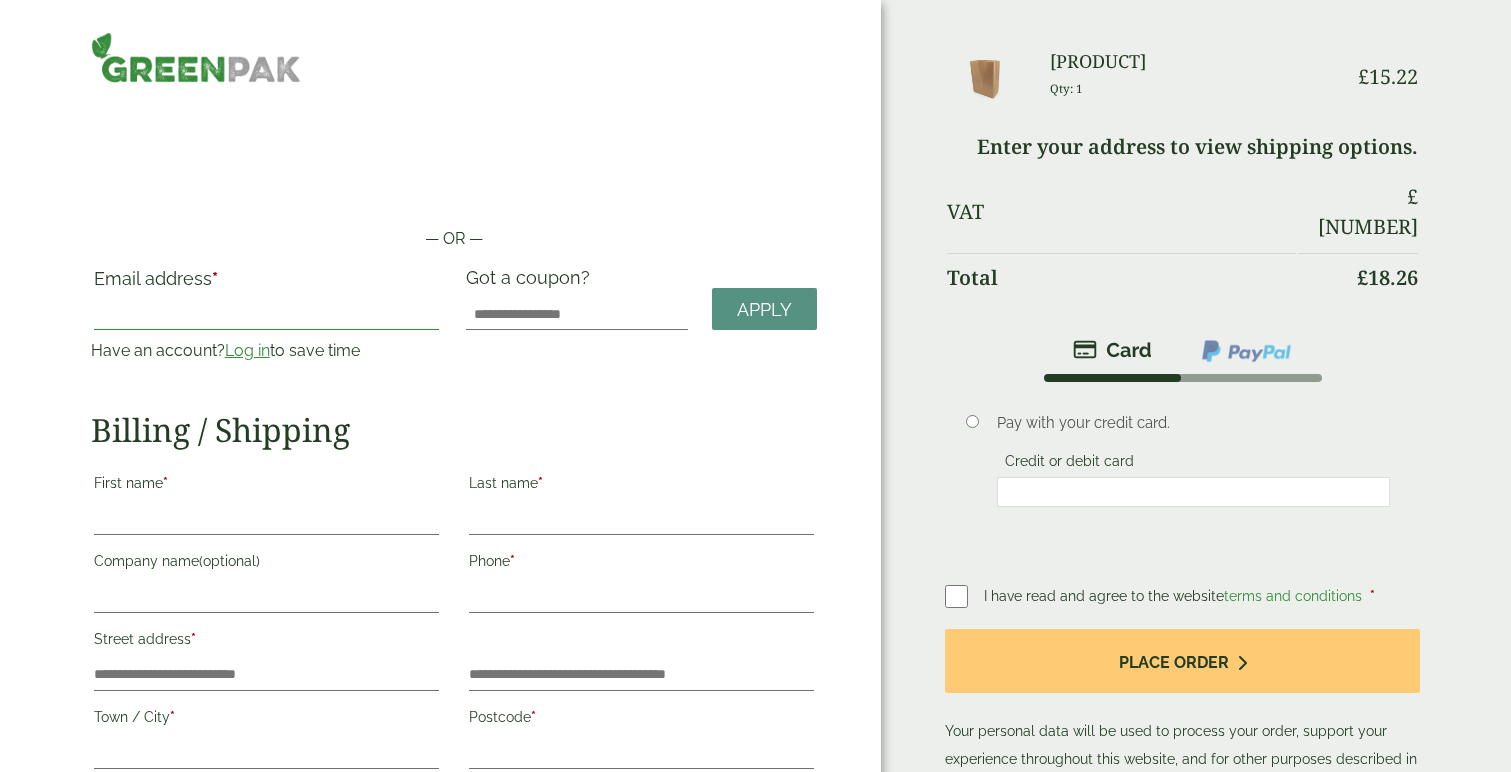click on "Email address  *" at bounding box center (266, 314) 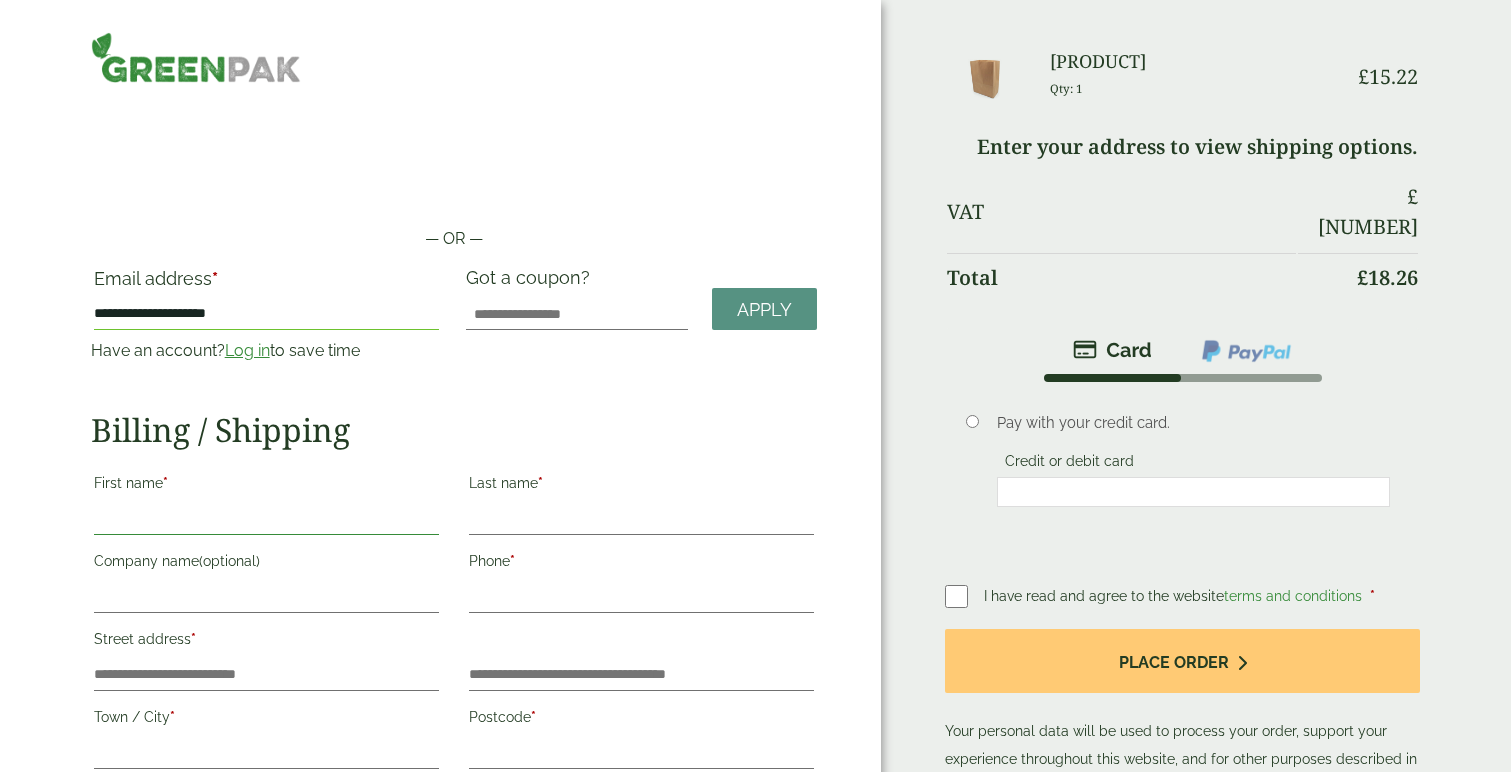 click on "First name  *" at bounding box center [266, 519] 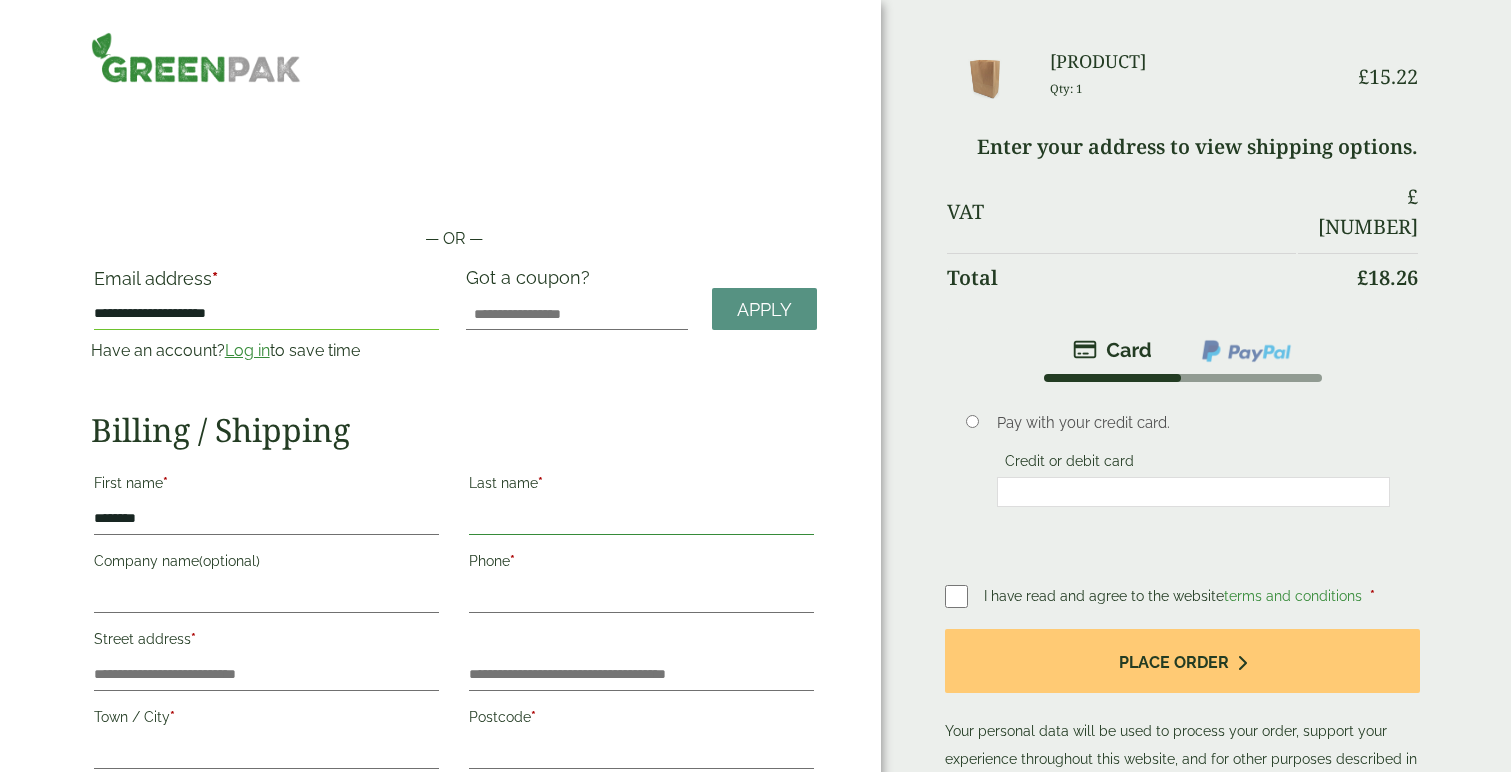 type on "********" 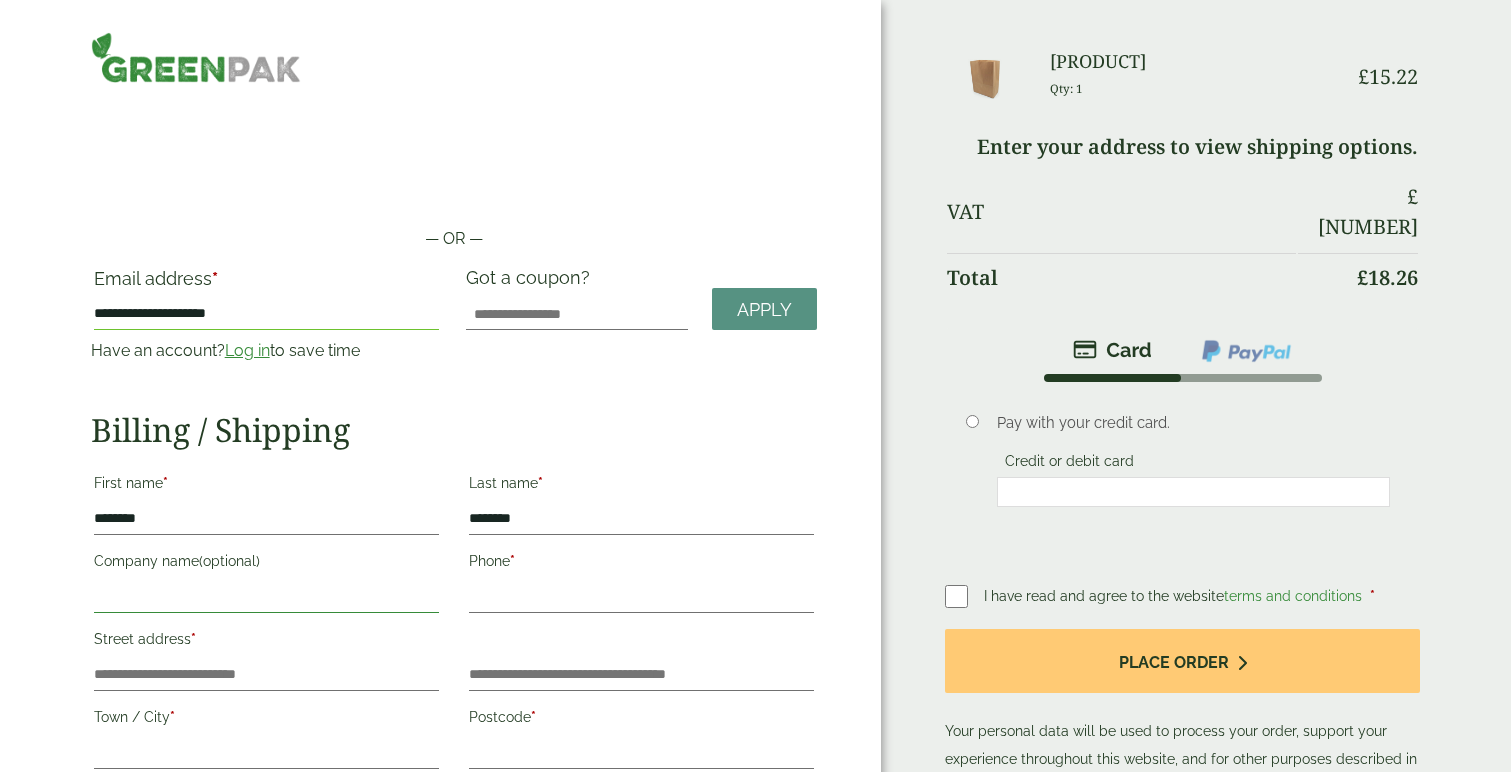 type on "**********" 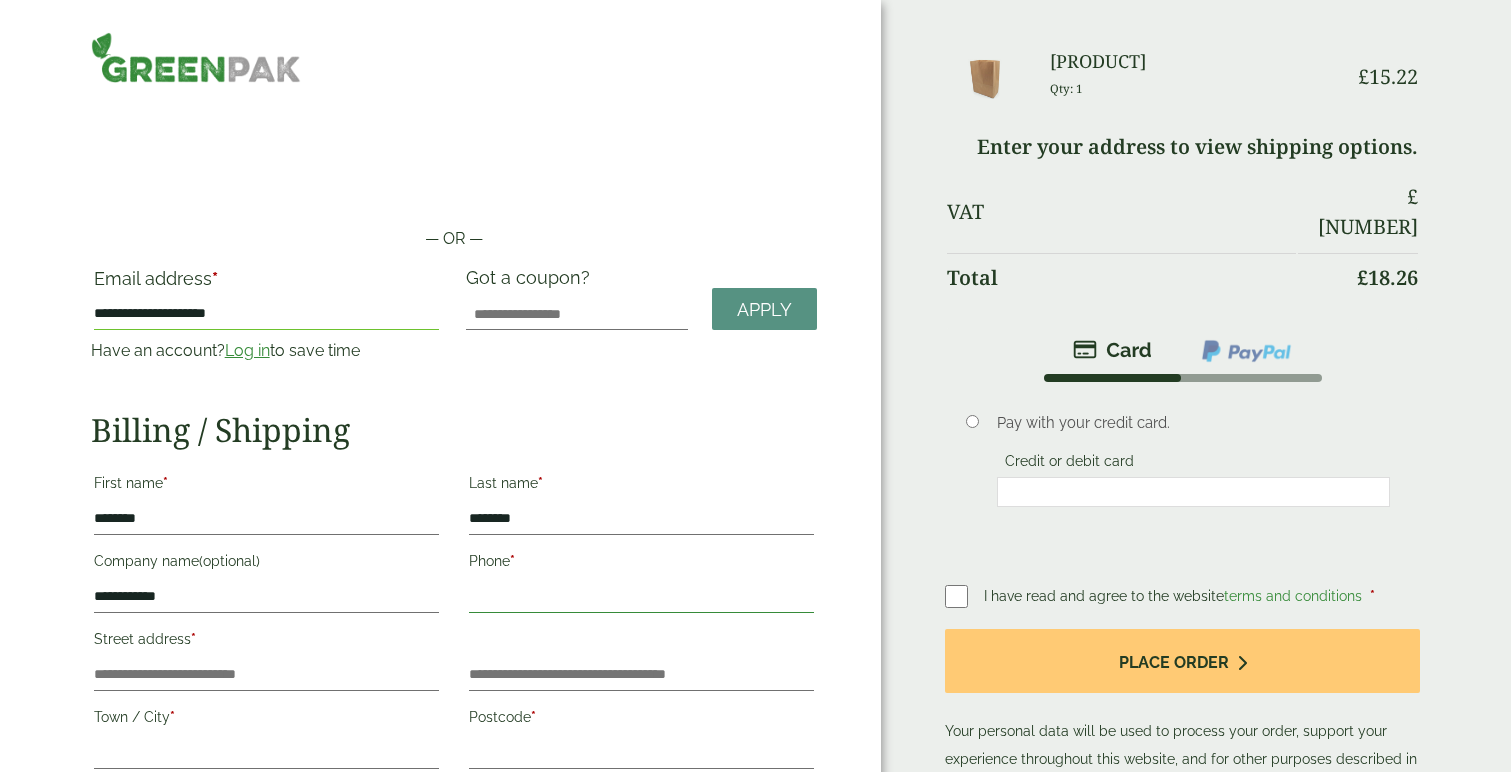 type on "**********" 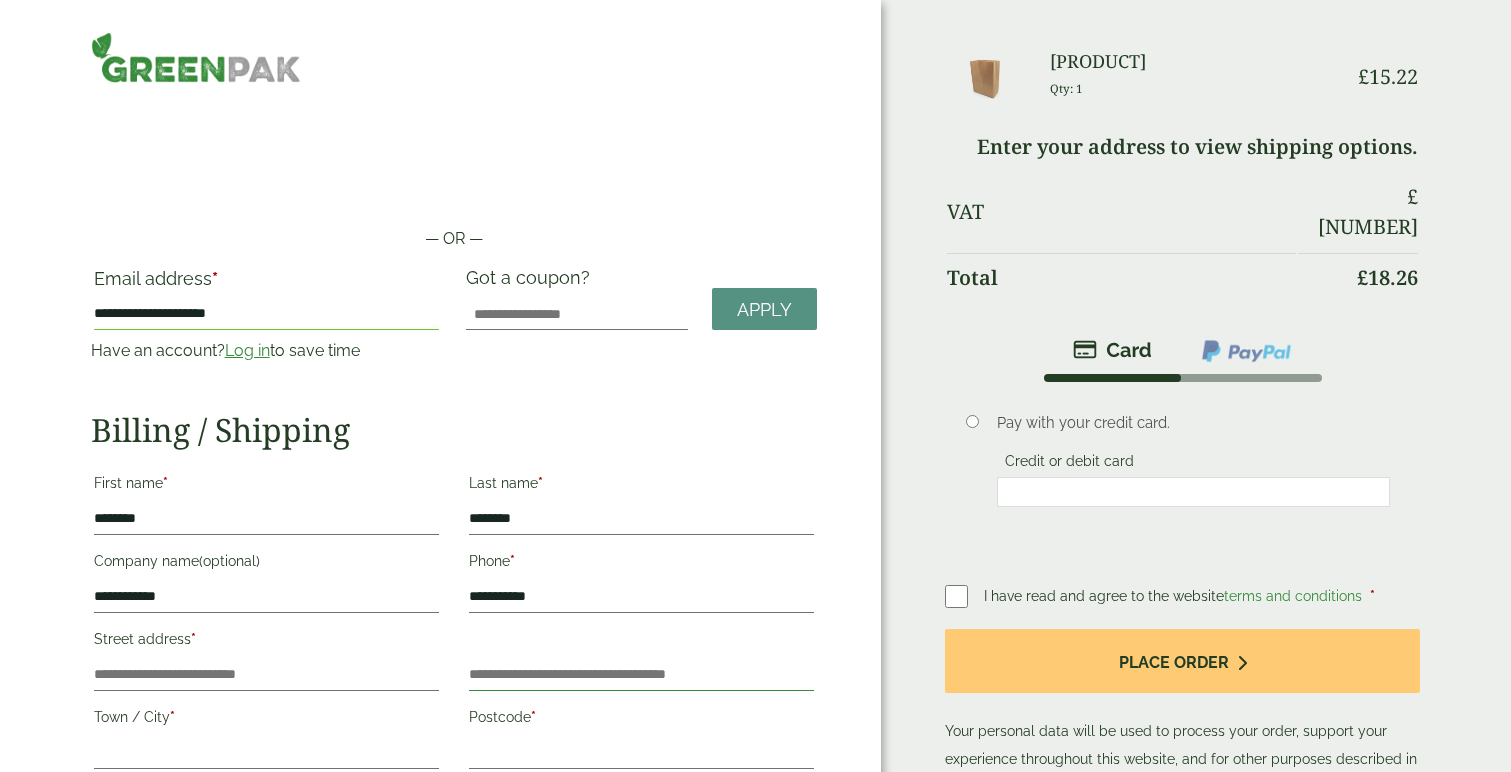 type on "**********" 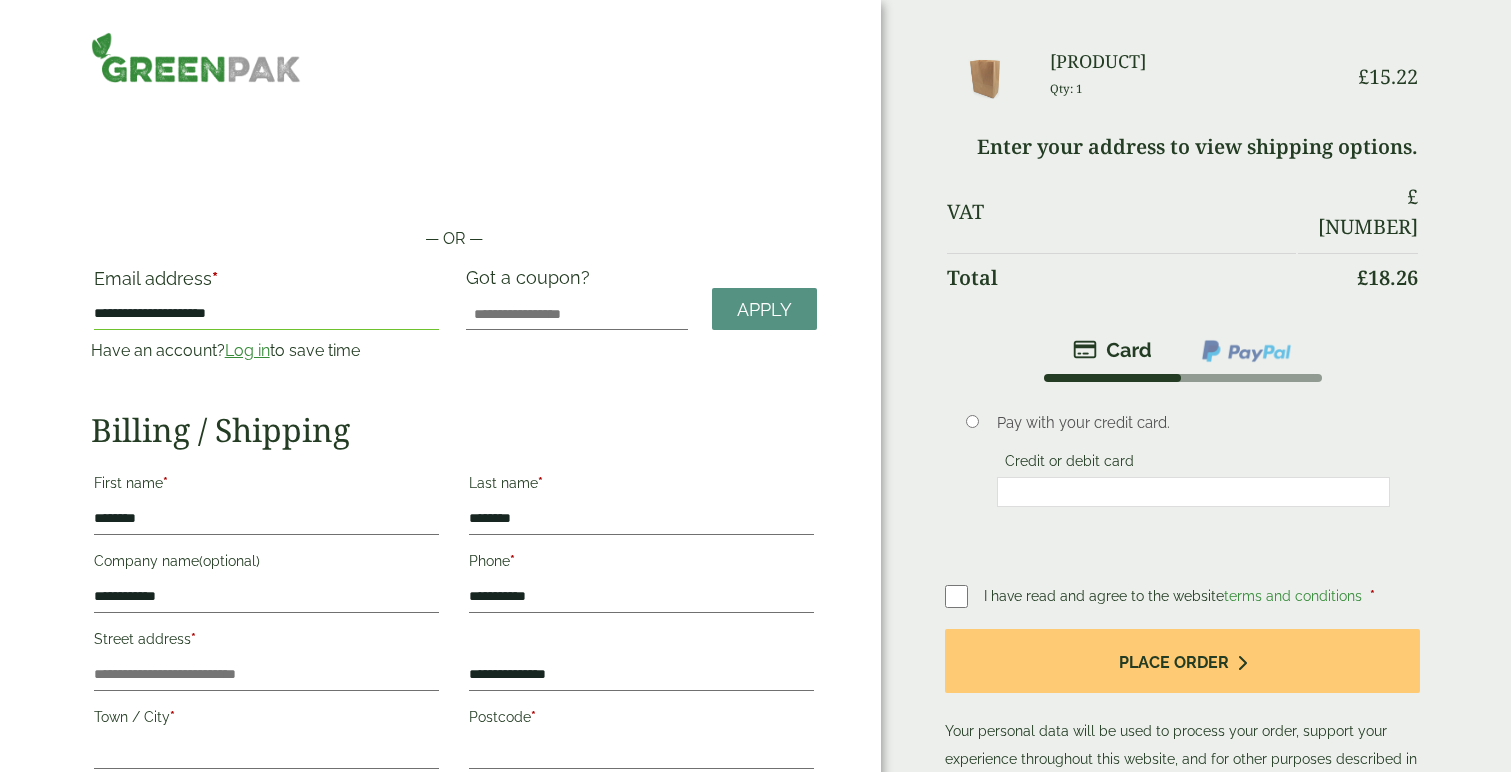 type on "********" 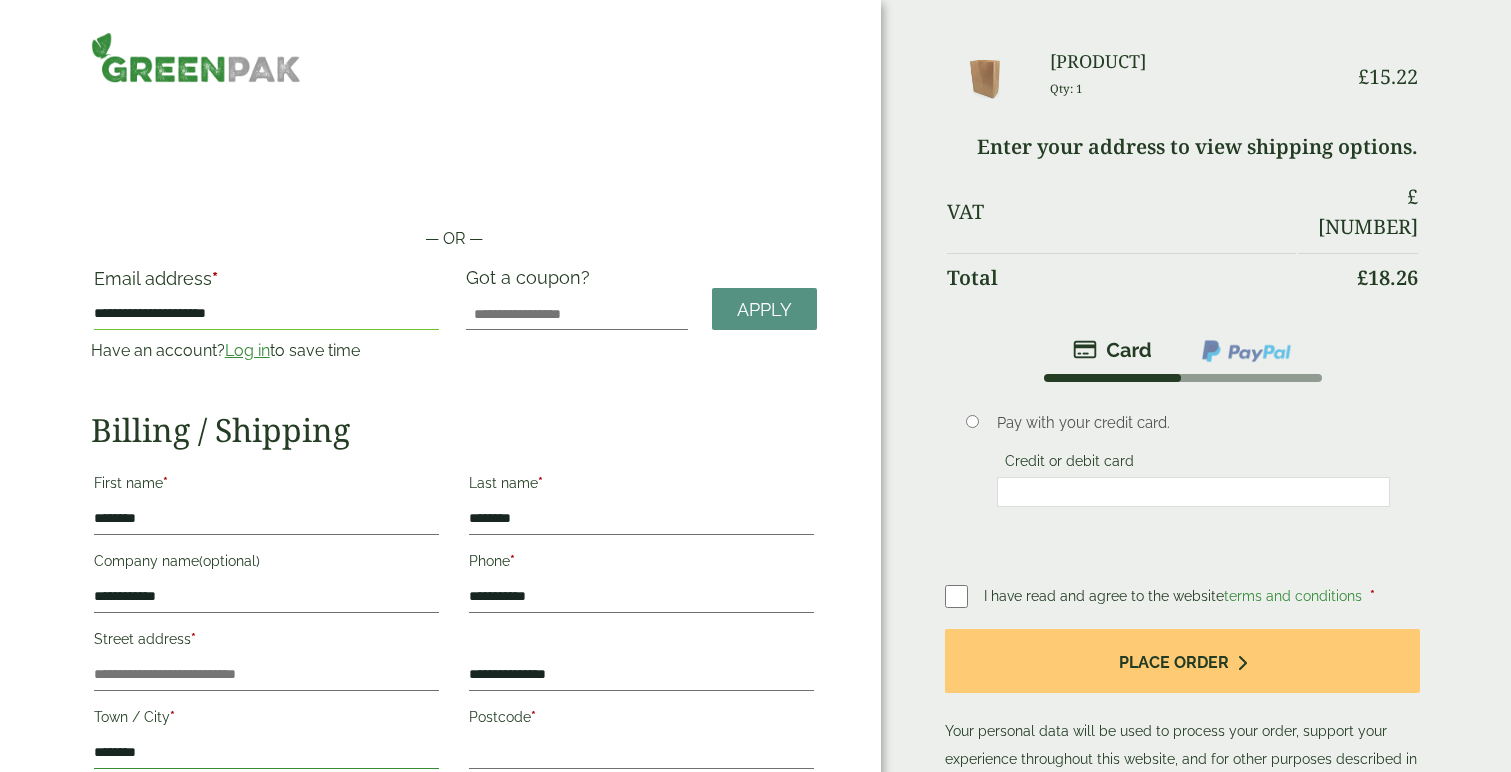 type on "**********" 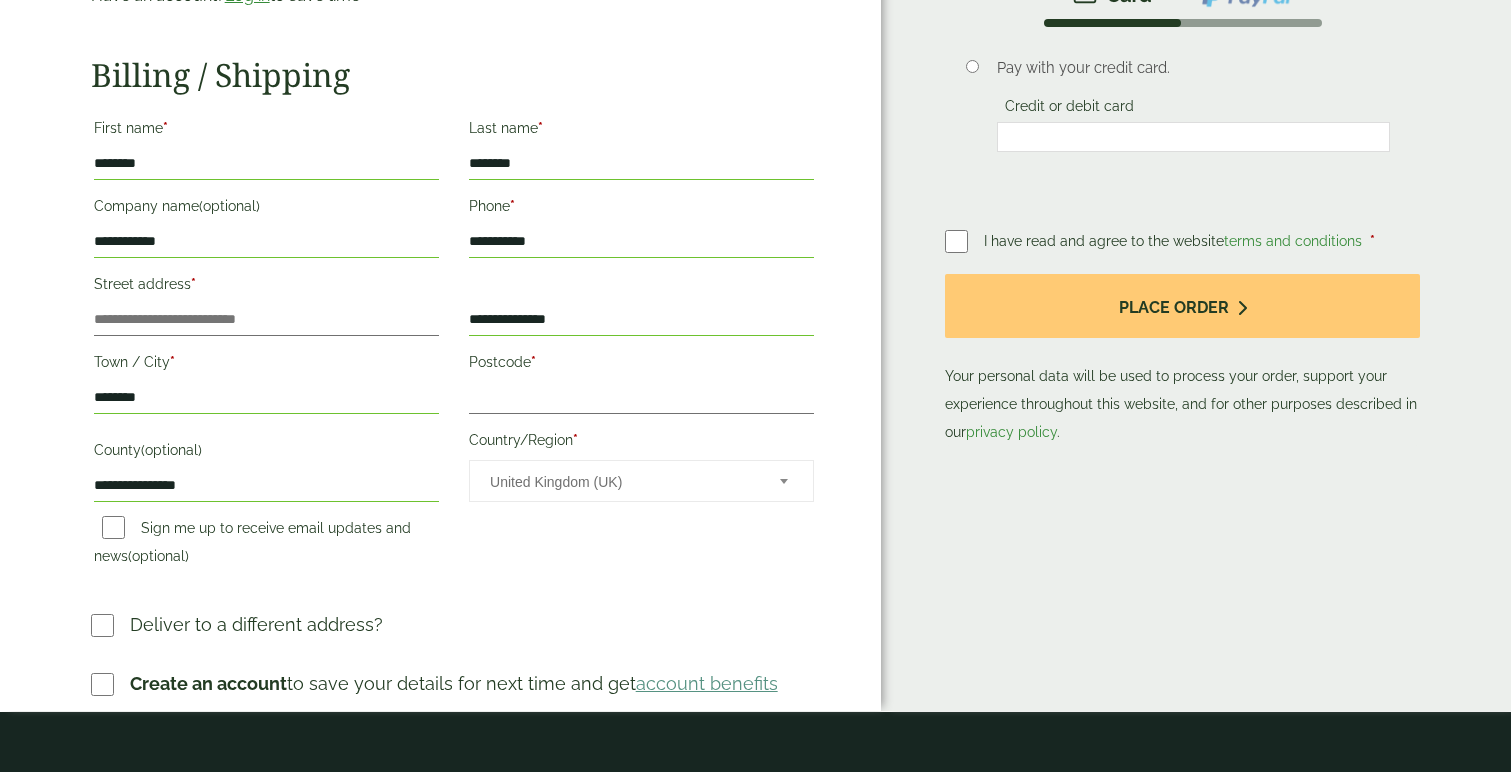 scroll, scrollTop: 346, scrollLeft: 0, axis: vertical 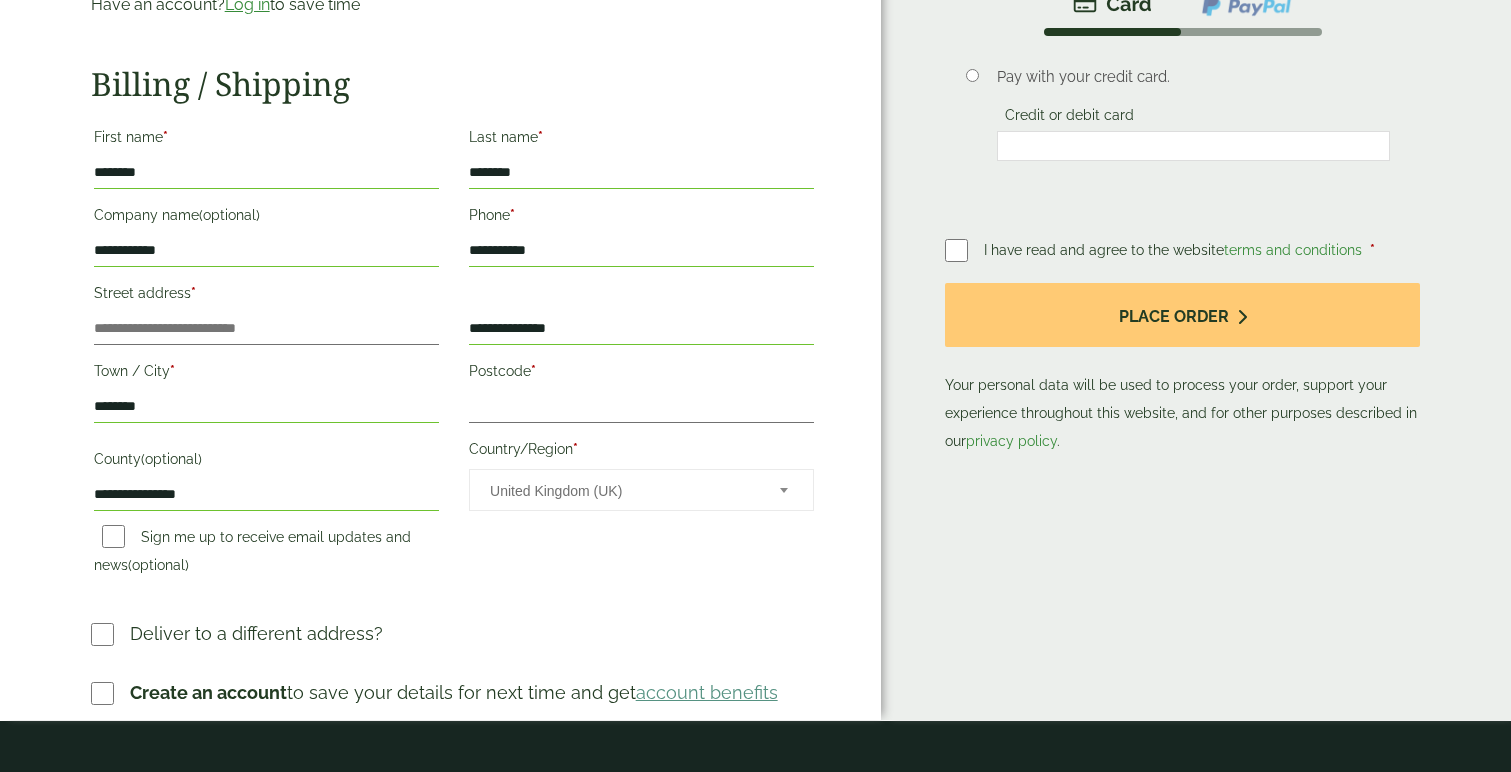 click on "**********" at bounding box center [641, 329] 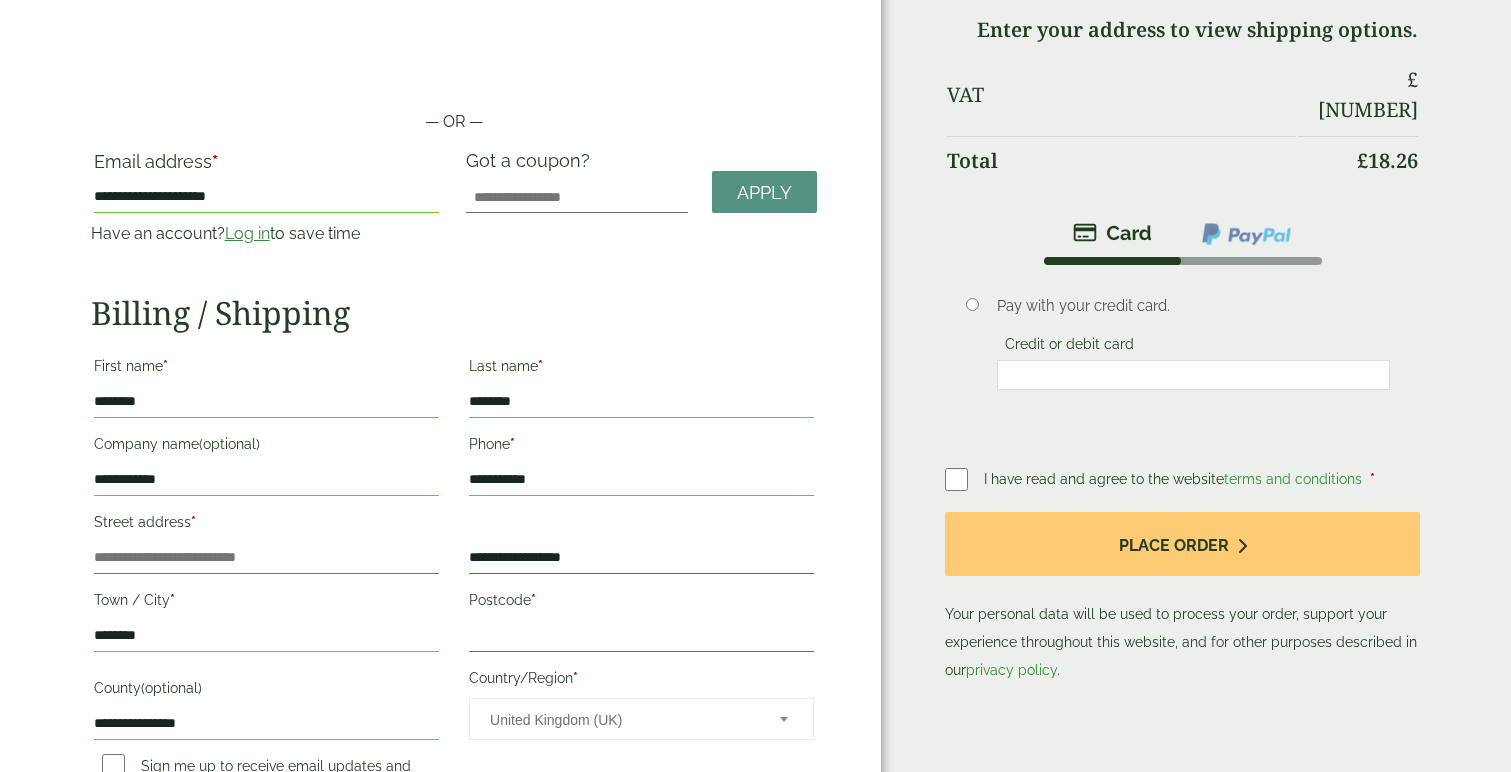 scroll, scrollTop: 0, scrollLeft: 0, axis: both 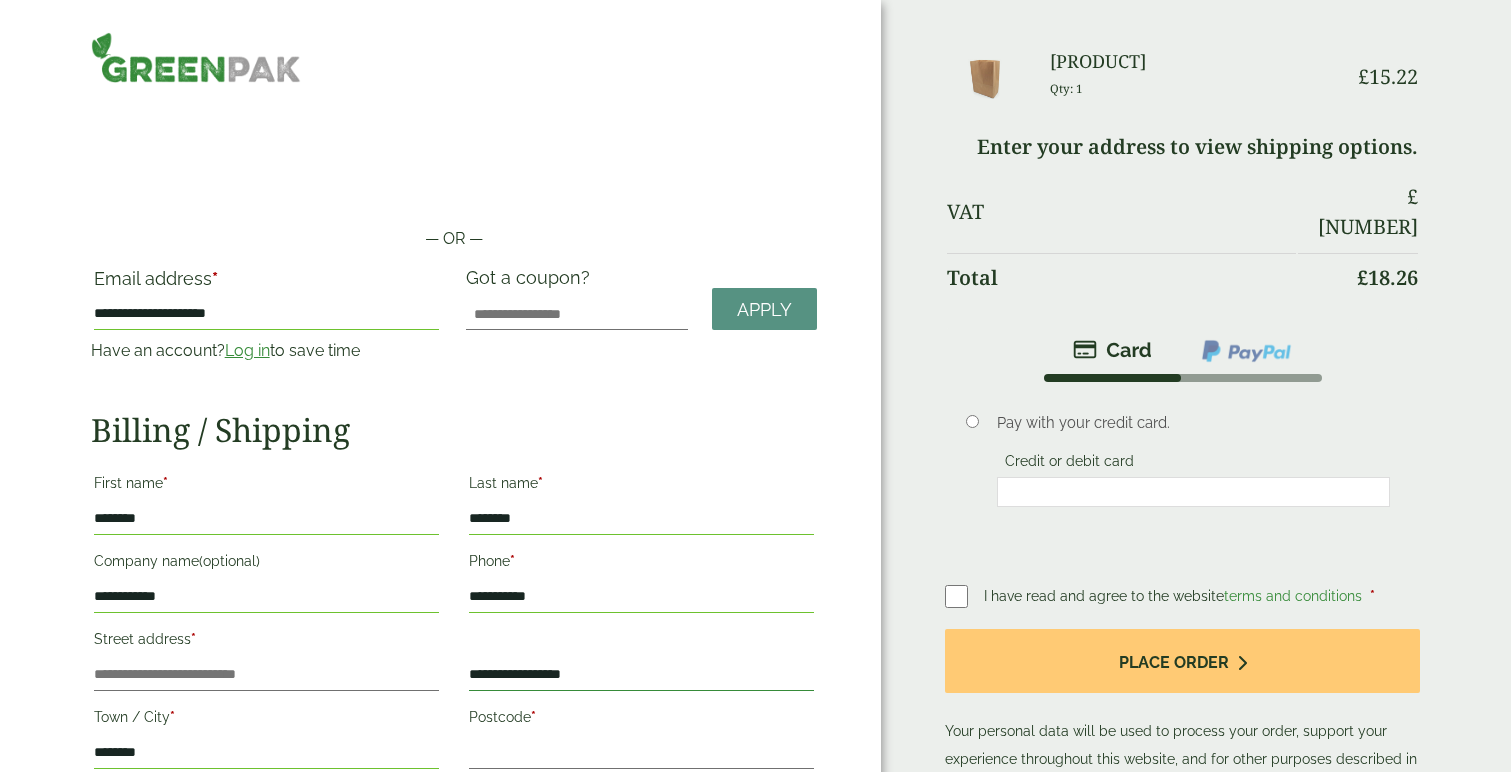 type on "**********" 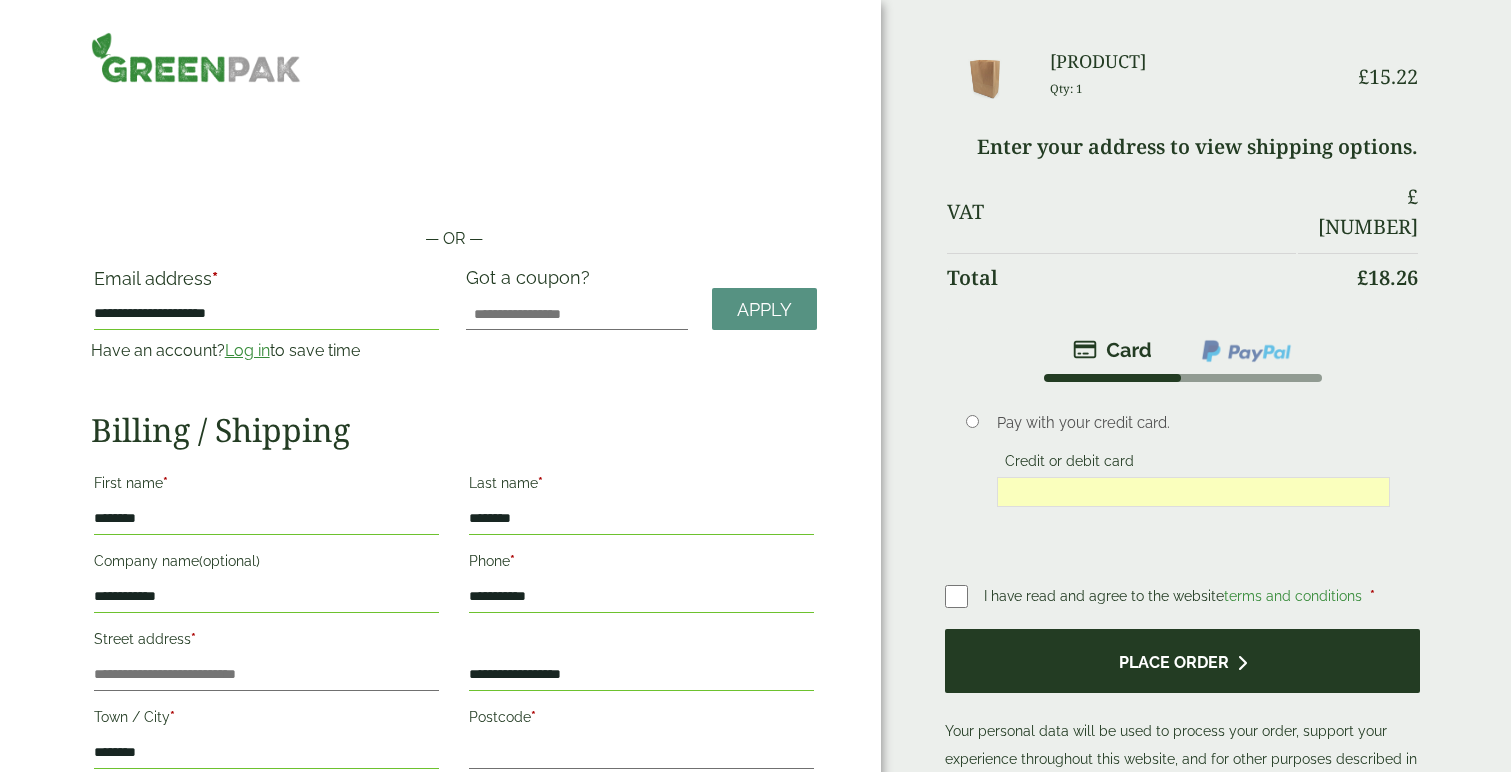 click on "Place order" at bounding box center (1182, 661) 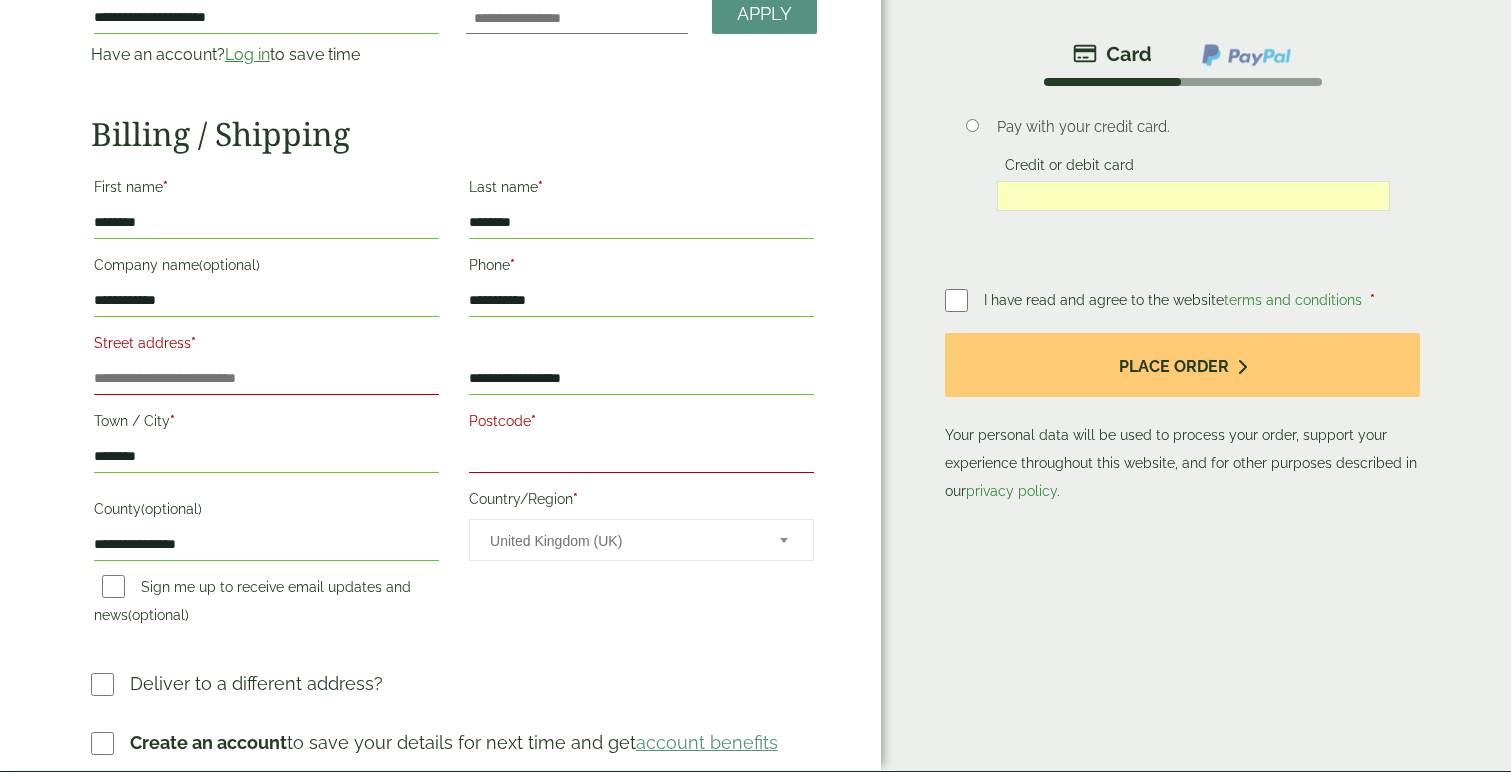scroll, scrollTop: 527, scrollLeft: 0, axis: vertical 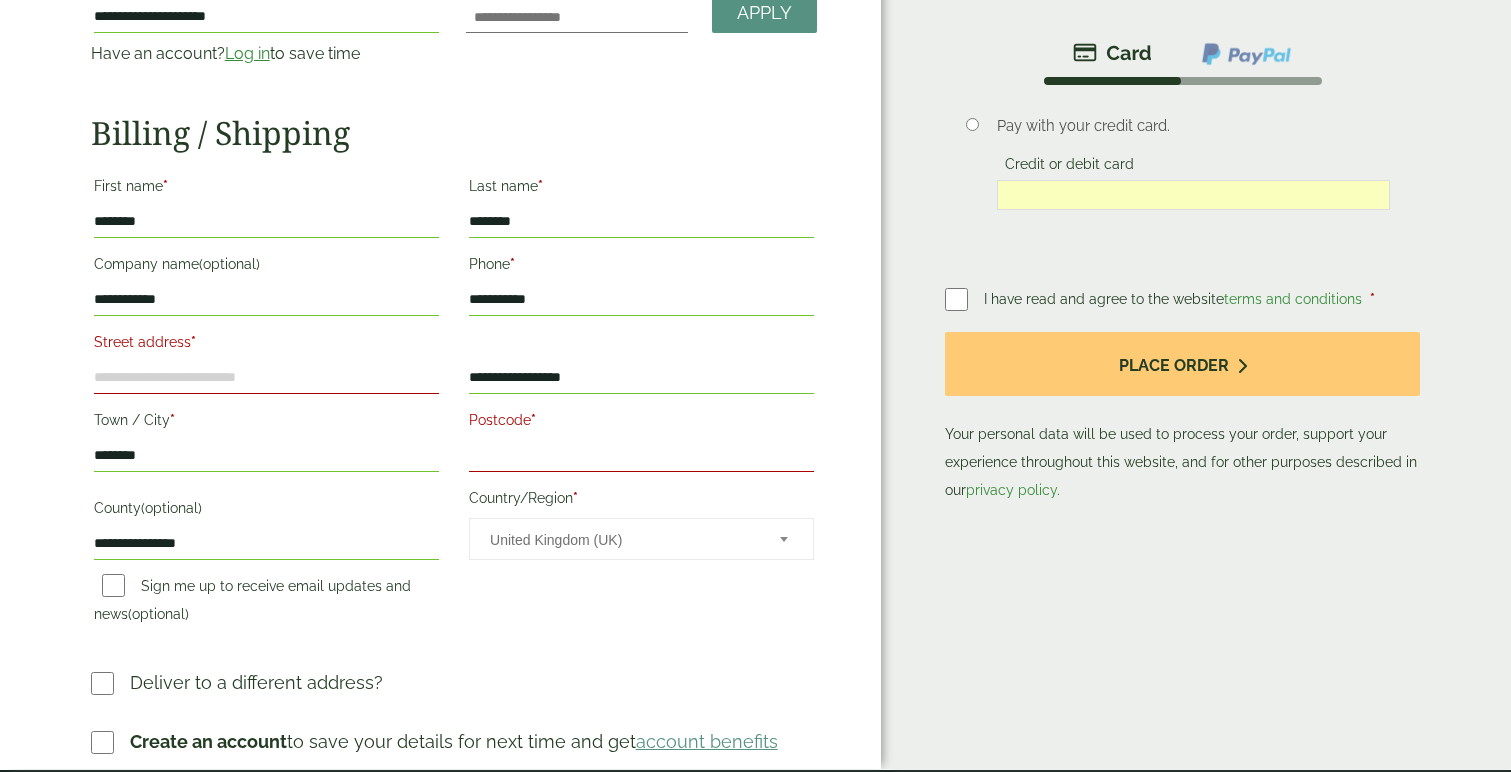 click on "Street address  *" at bounding box center [266, 378] 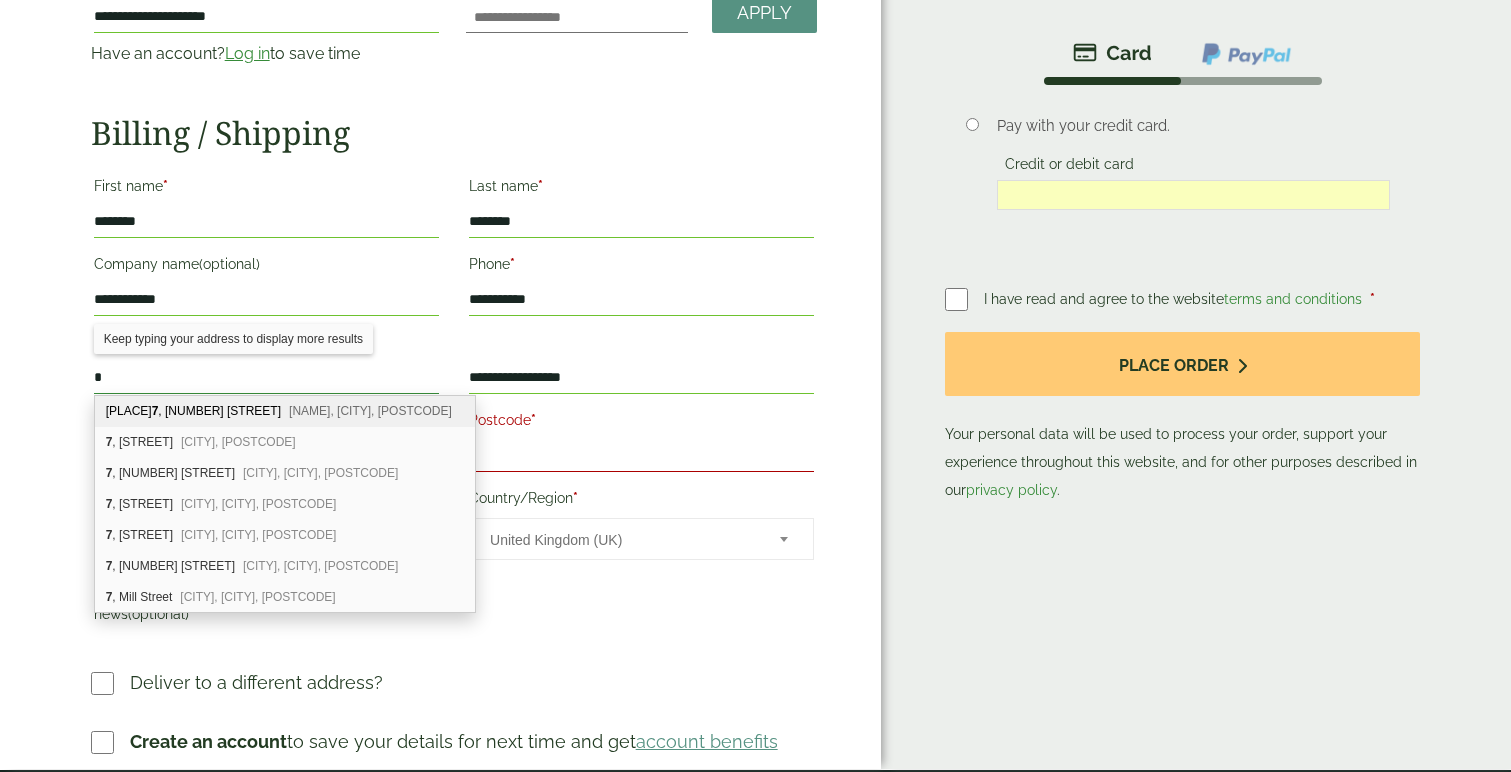 type on "*" 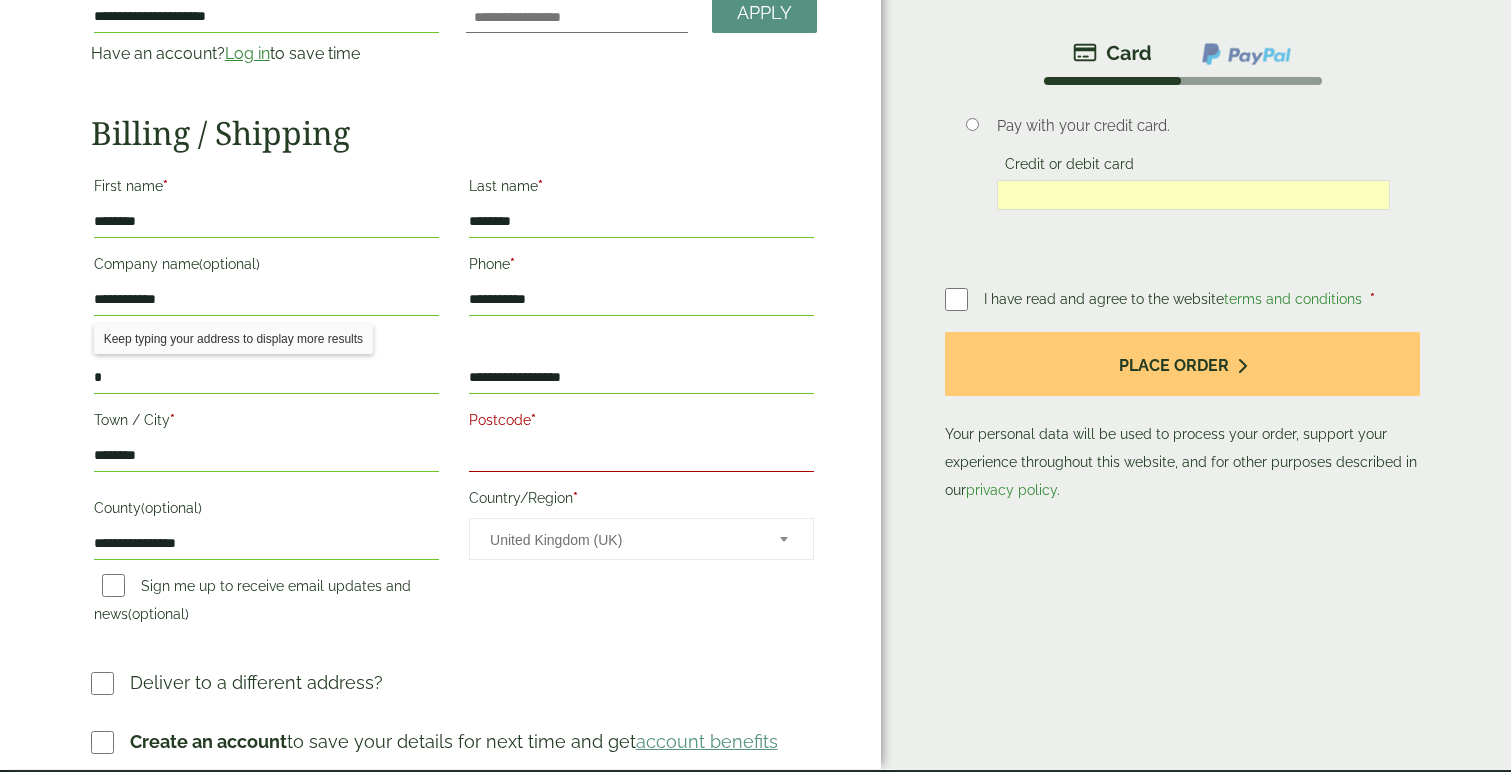 click on "**********" at bounding box center (440, 236) 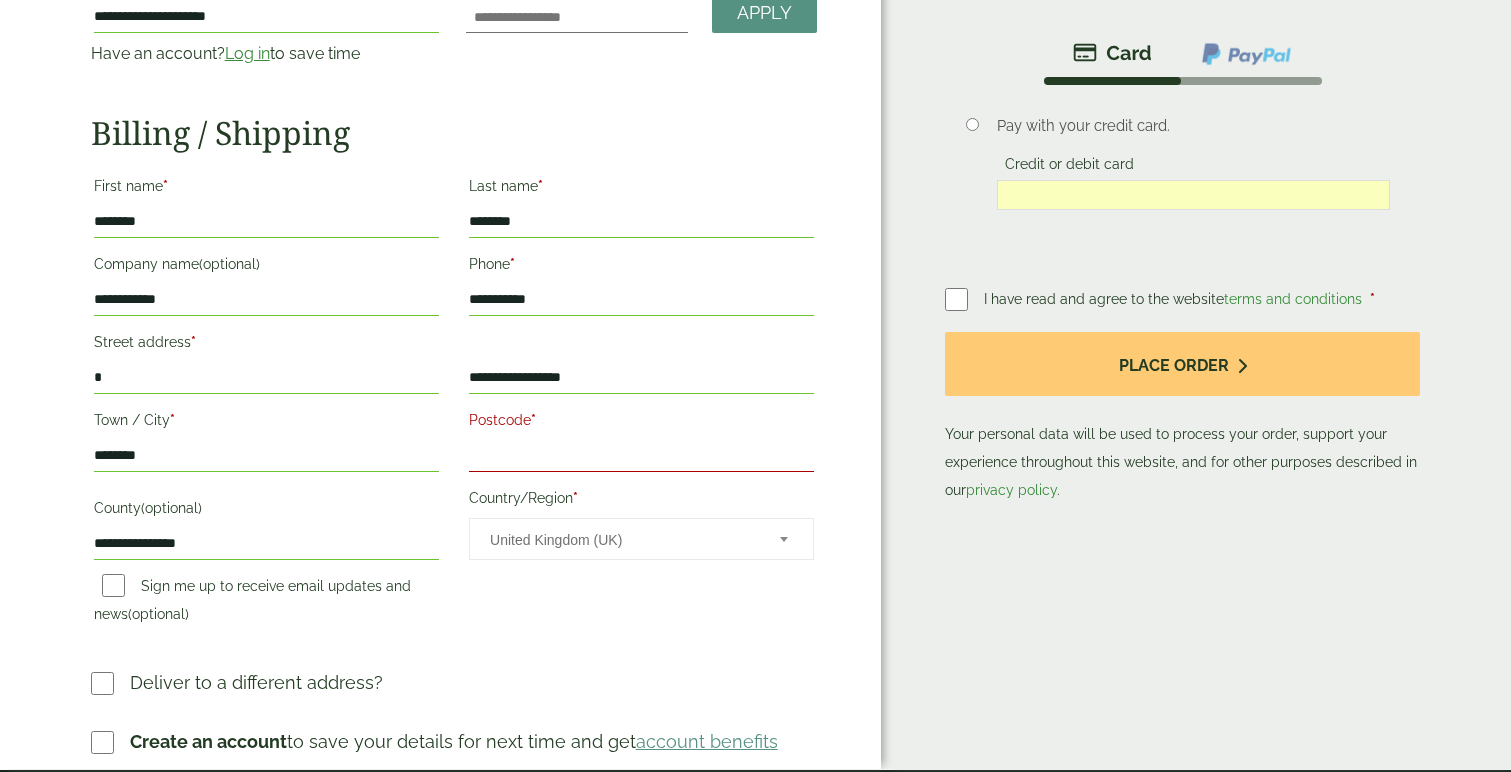 click on "**********" at bounding box center [641, 378] 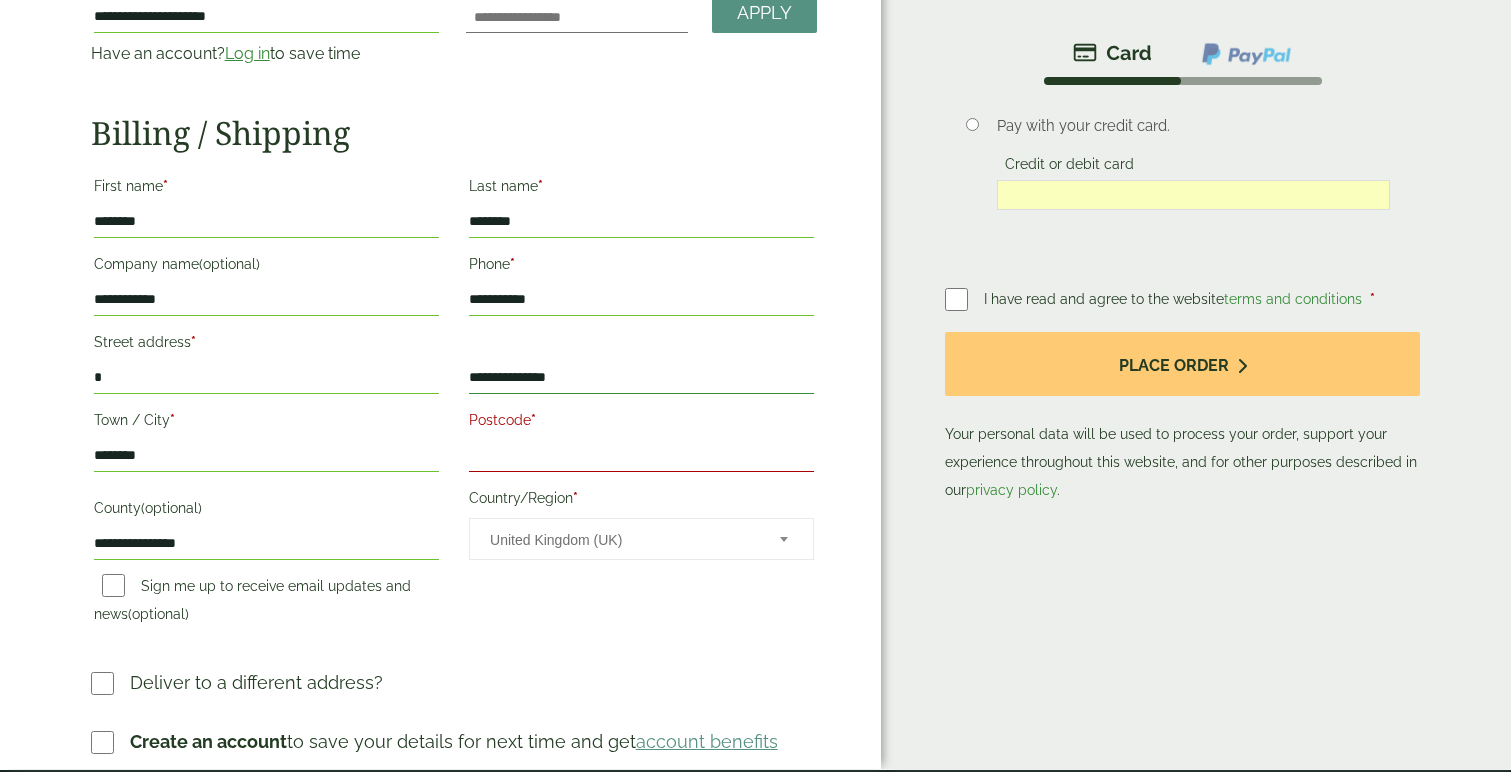 type on "**********" 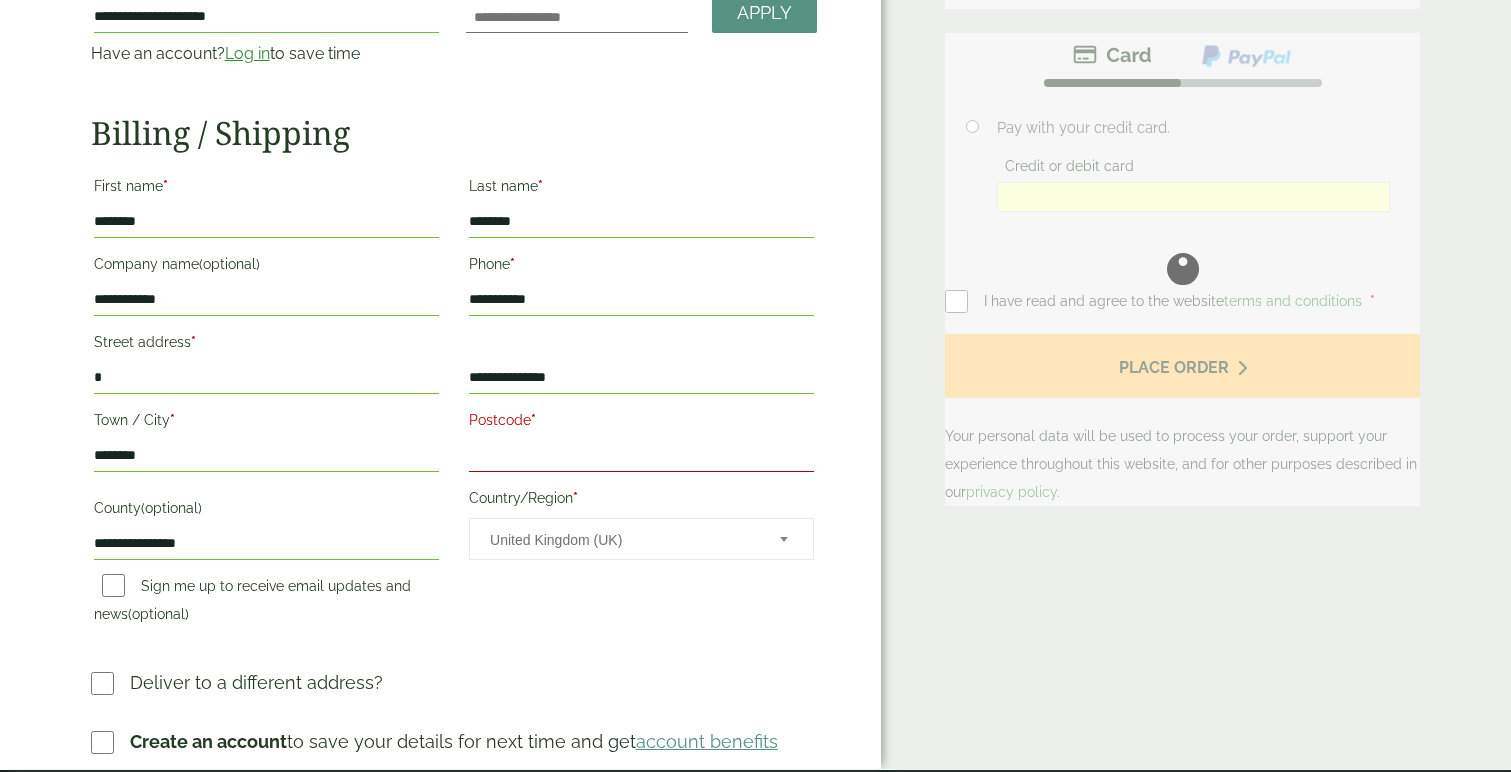 click on "Postcode  *" at bounding box center [641, 456] 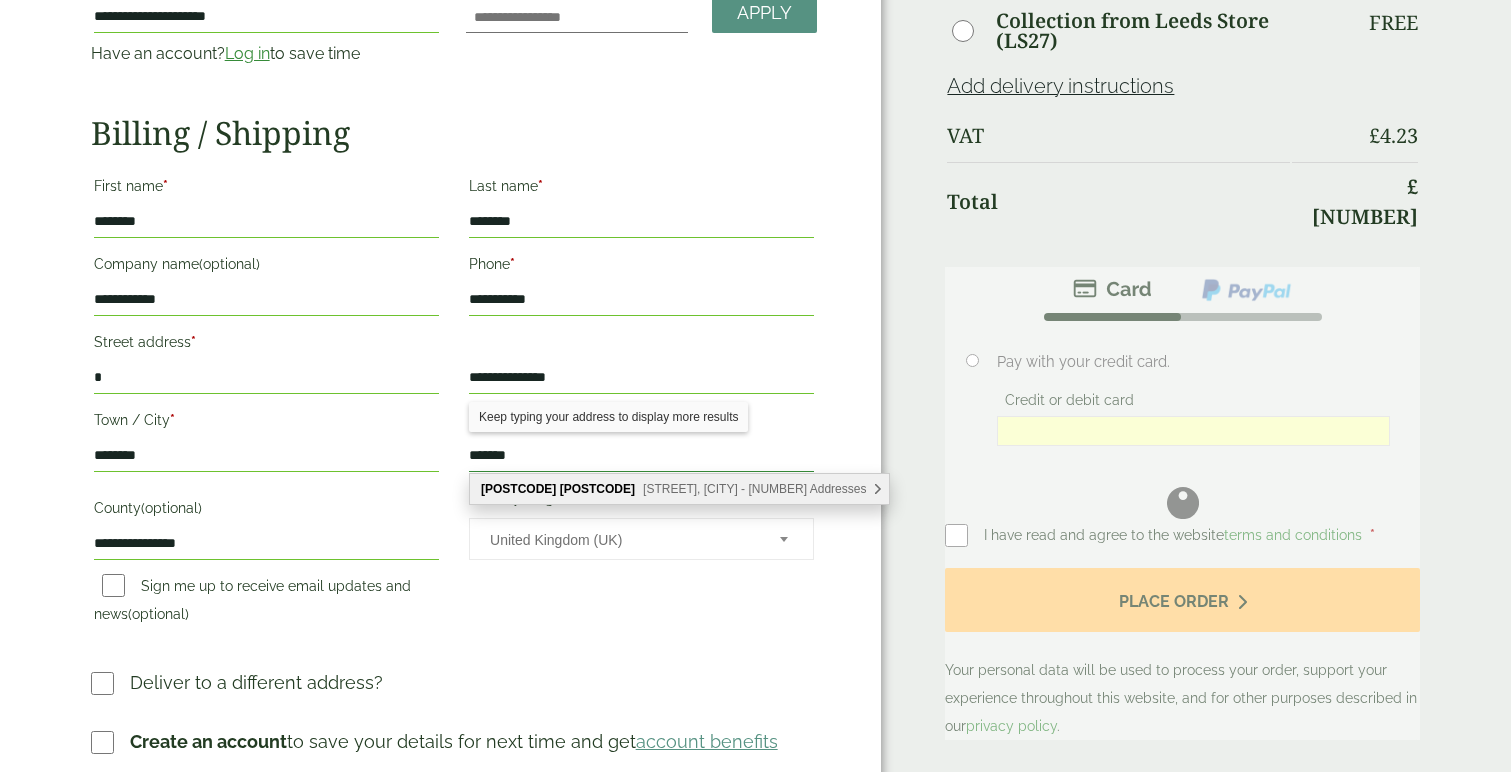 type on "*******" 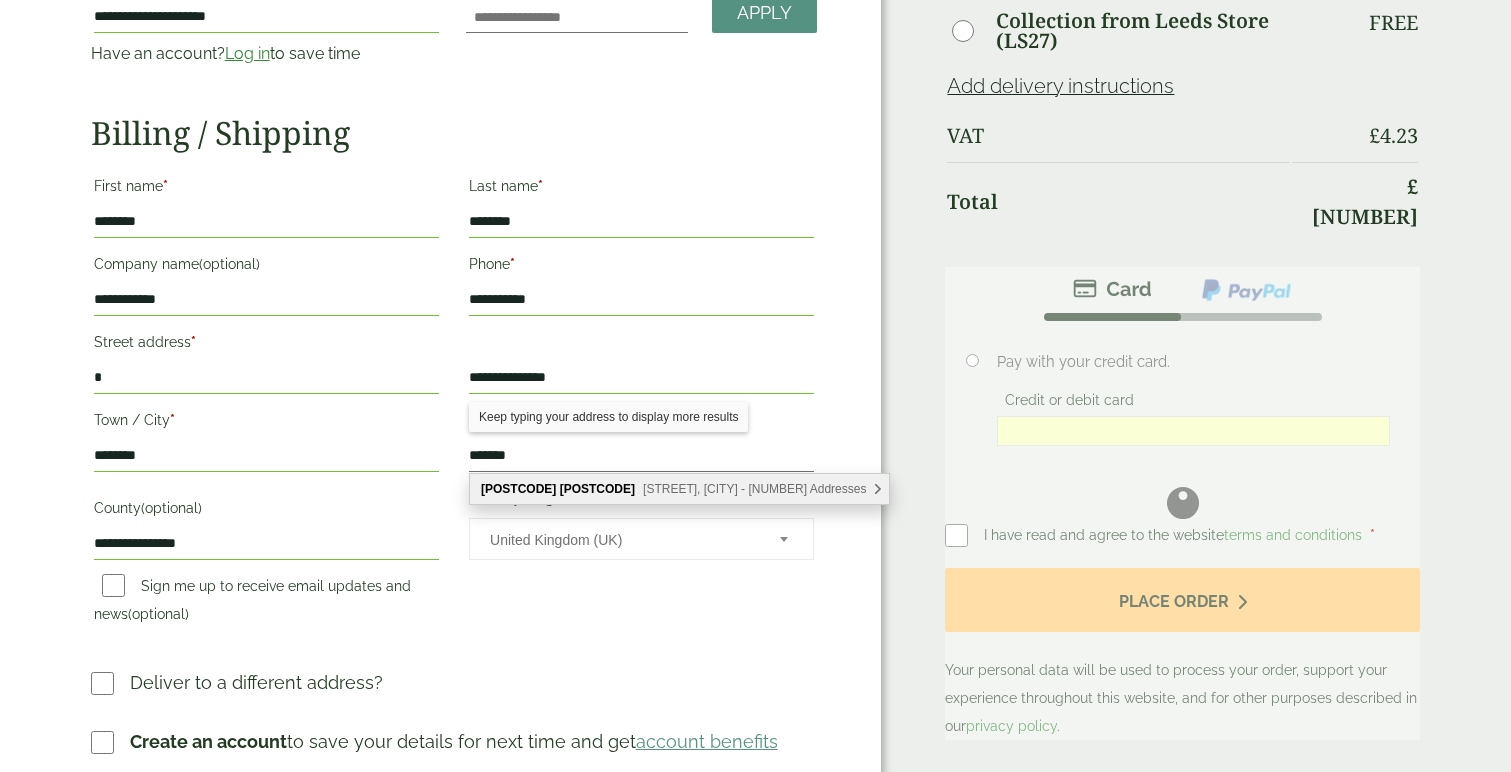 click on "Broomfield Road, Coventry - 29 Addresses" at bounding box center (754, 489) 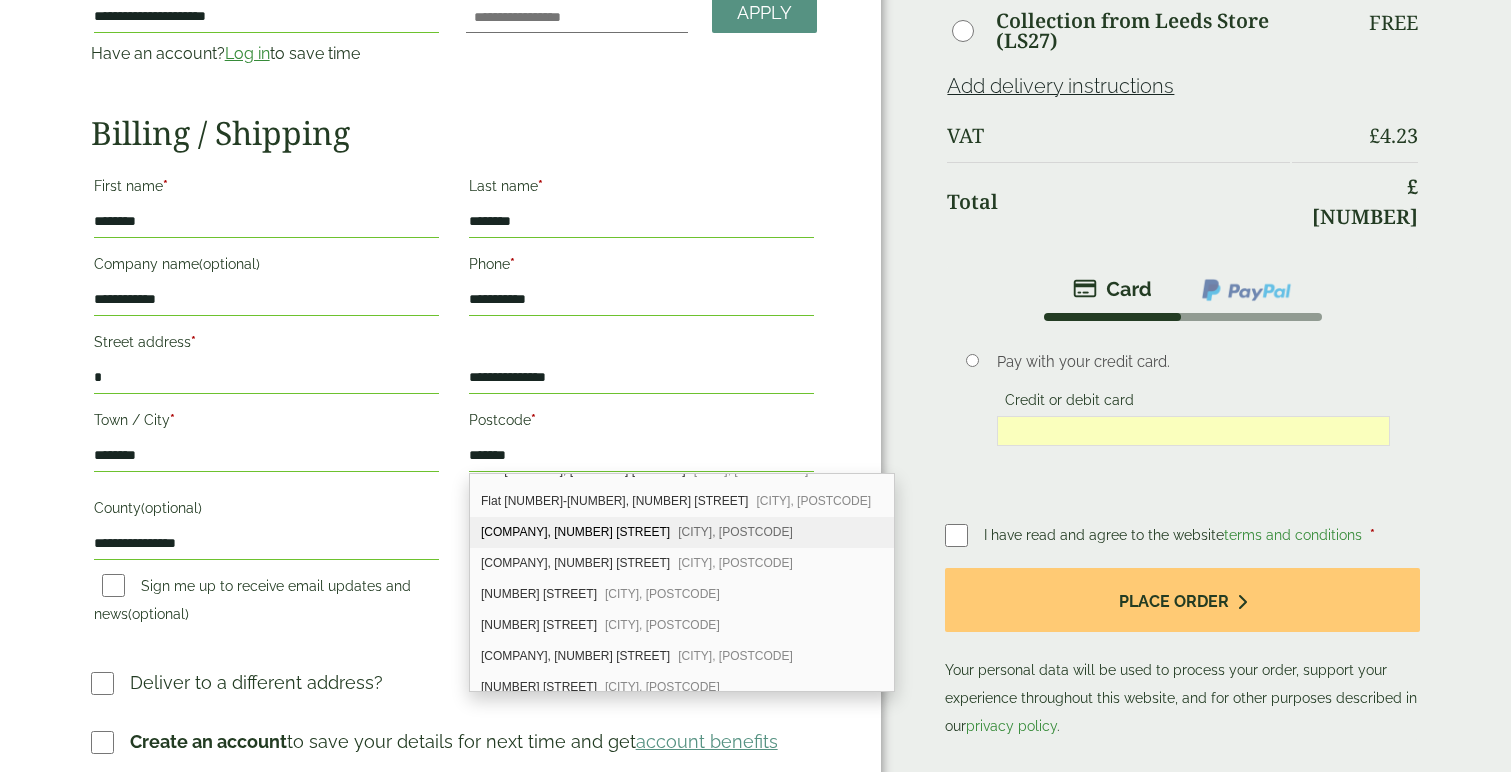 scroll, scrollTop: 338, scrollLeft: 0, axis: vertical 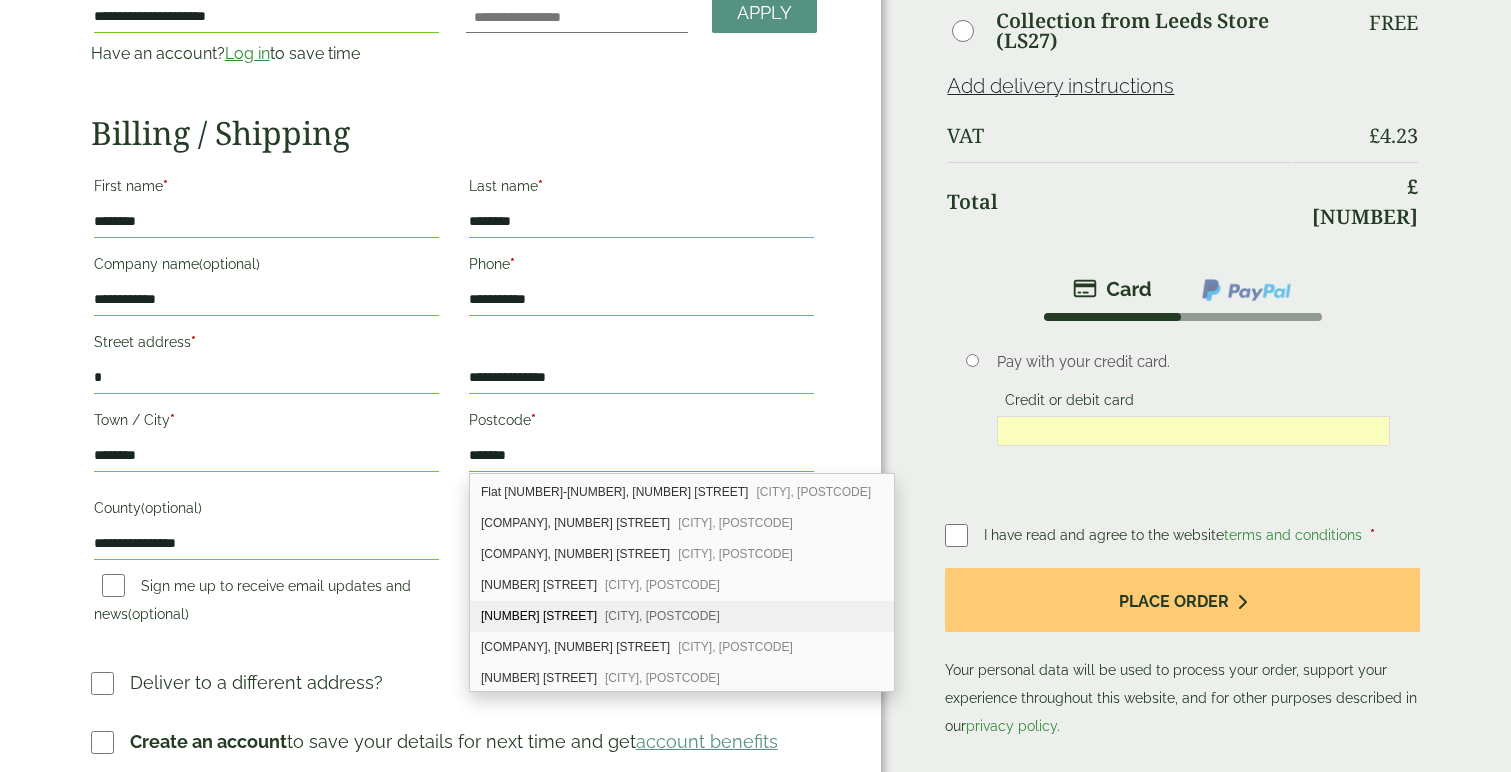 click on "7 Broomfield Road Coventry, CV5 6JW" at bounding box center [682, 616] 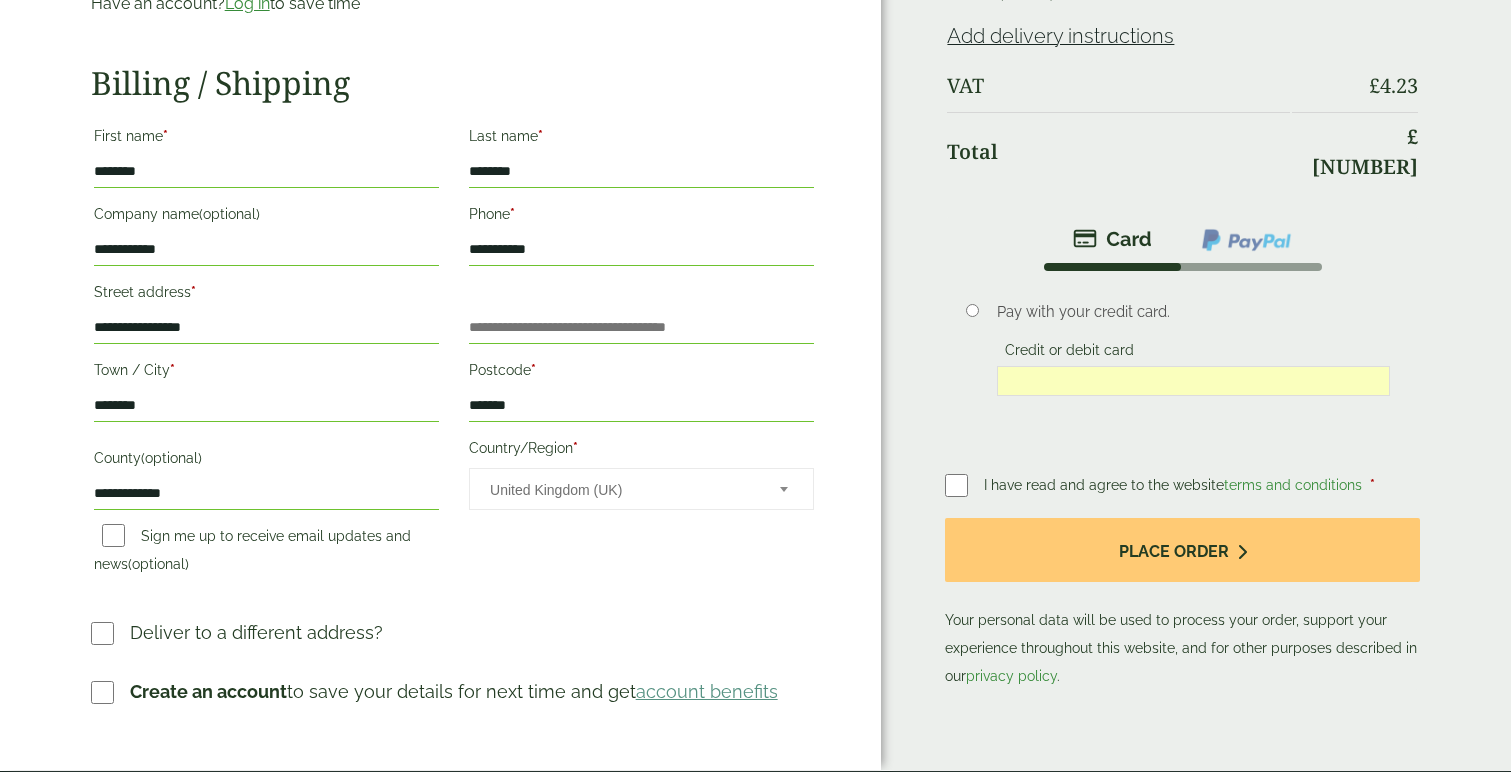scroll, scrollTop: 582, scrollLeft: 0, axis: vertical 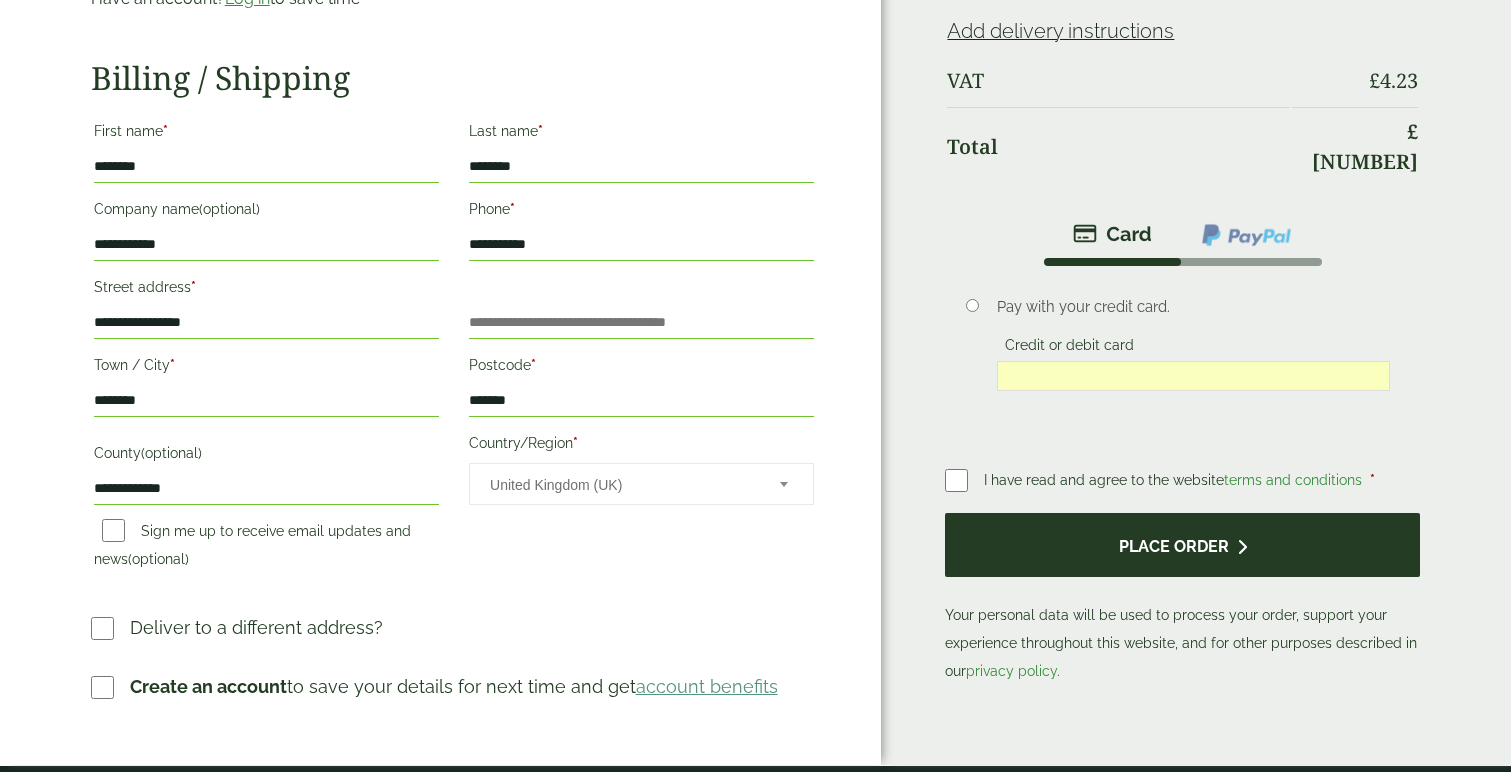 click on "Place order" at bounding box center (1182, 545) 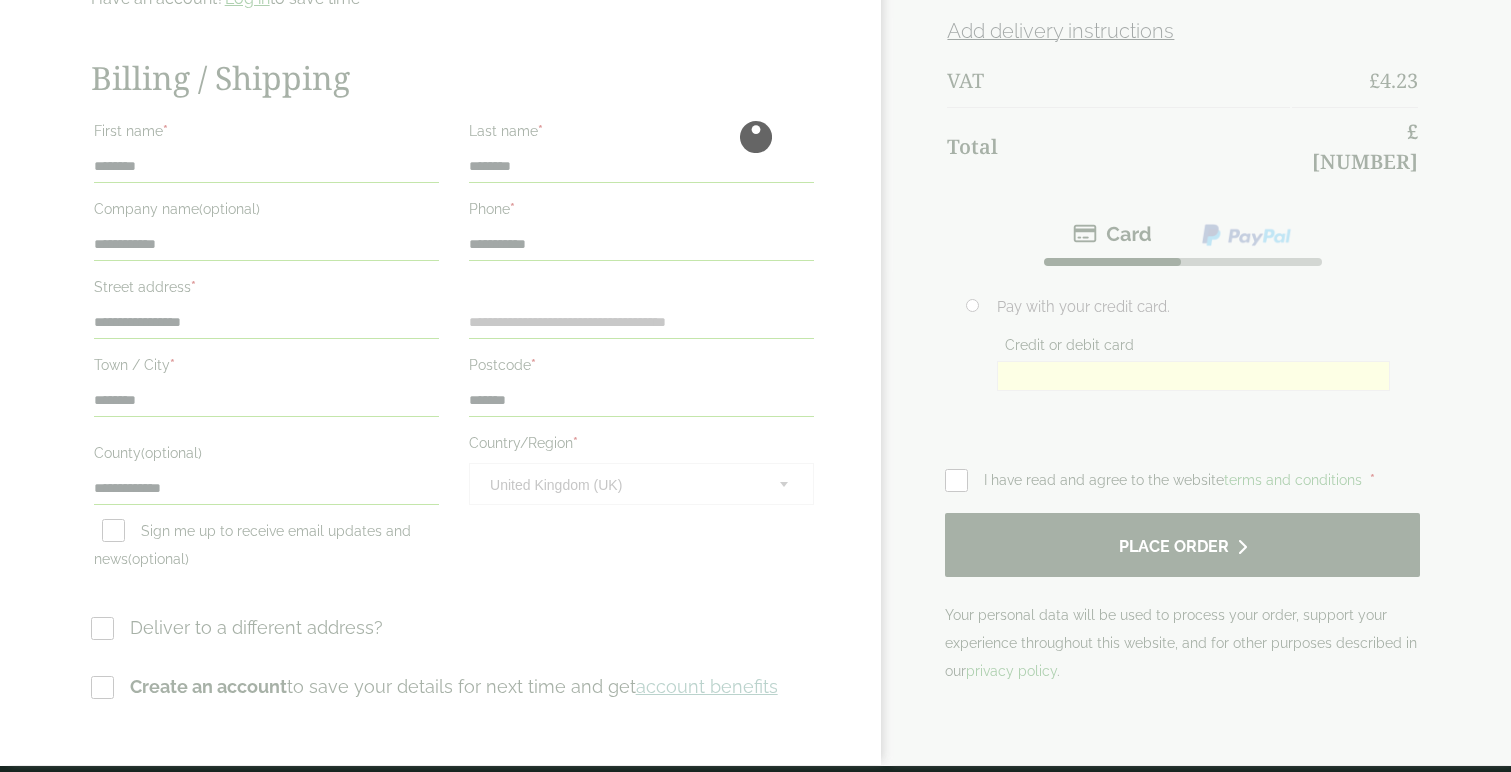 scroll, scrollTop: 0, scrollLeft: 0, axis: both 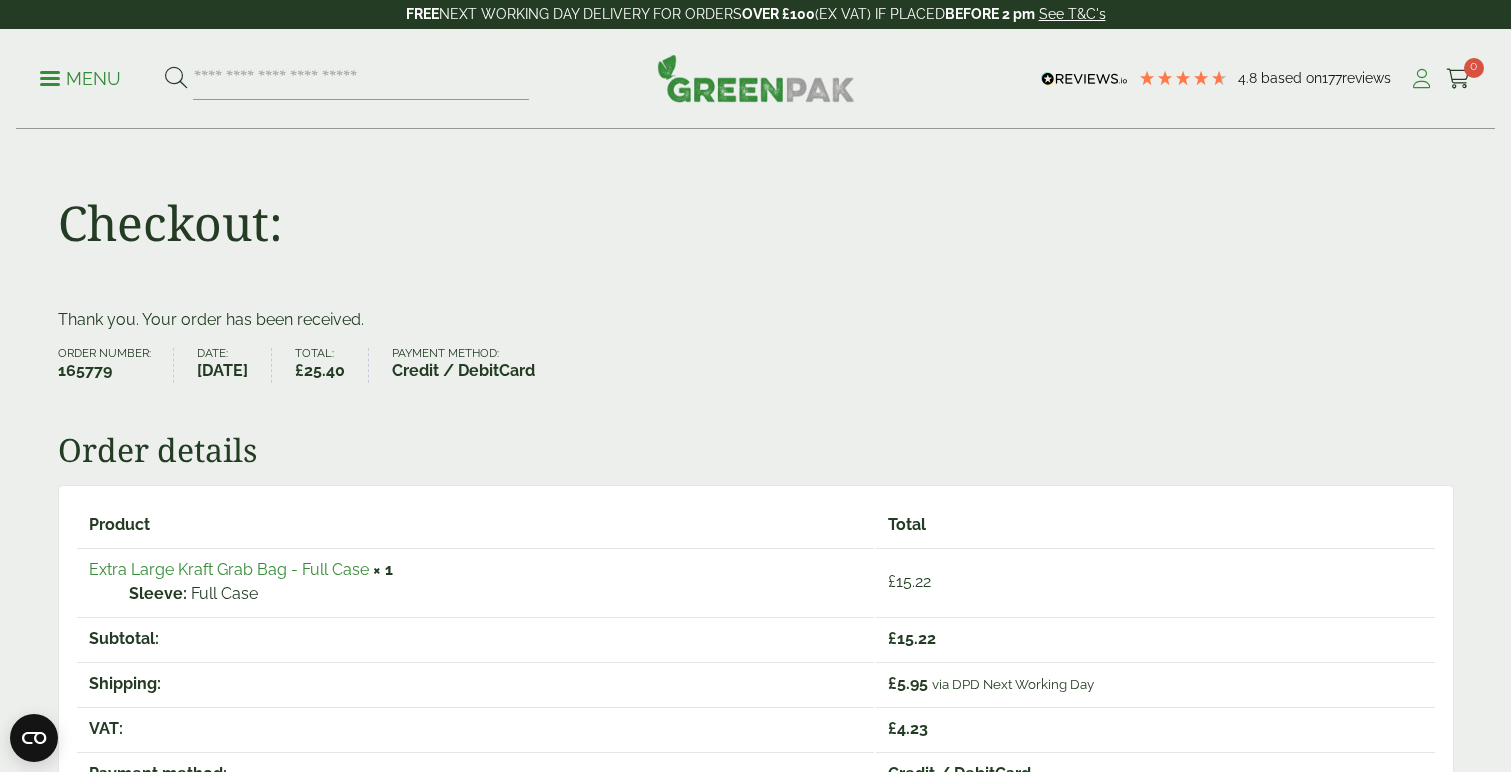 click at bounding box center (1421, 79) 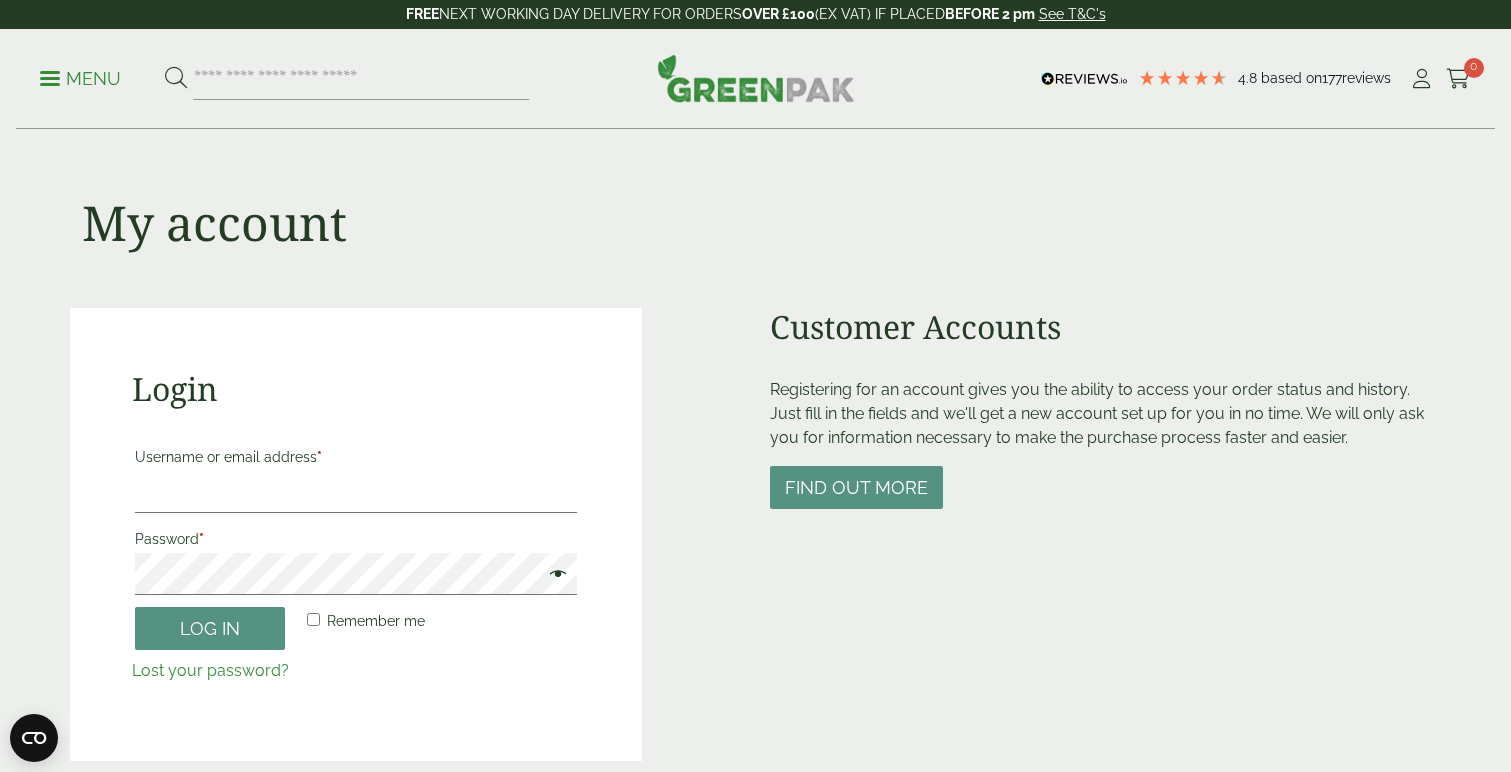 scroll, scrollTop: 0, scrollLeft: 0, axis: both 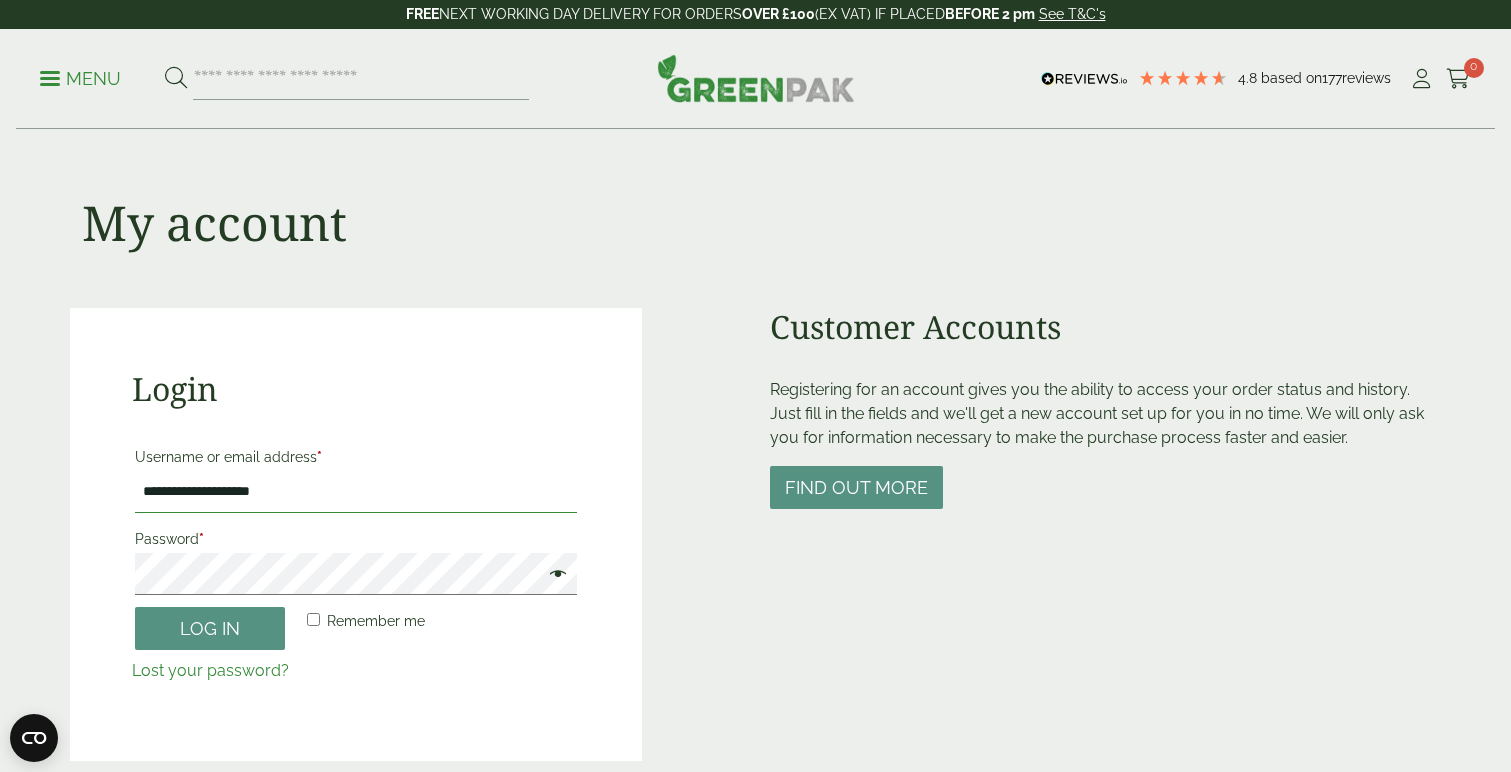 click on "**********" at bounding box center (356, 492) 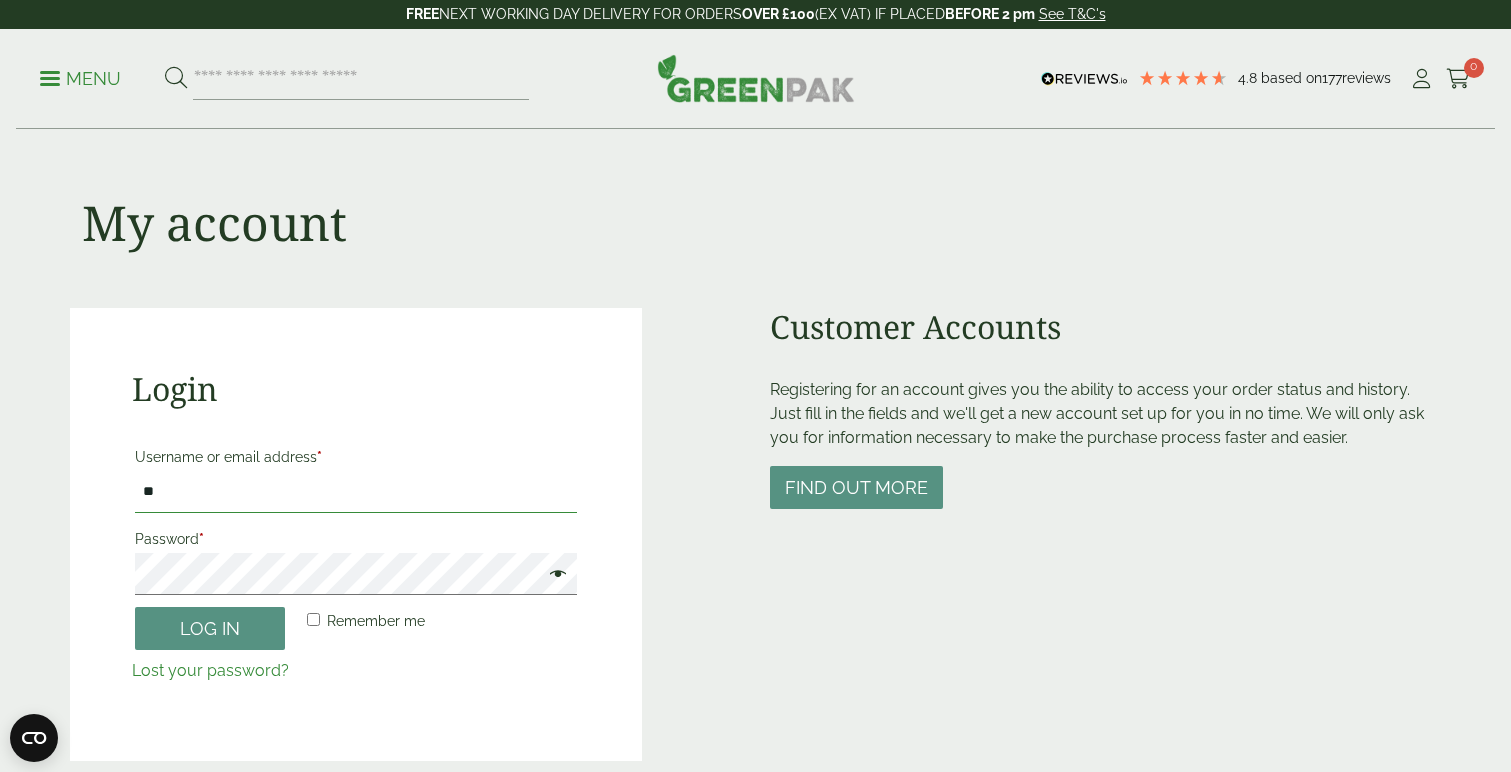 type on "*" 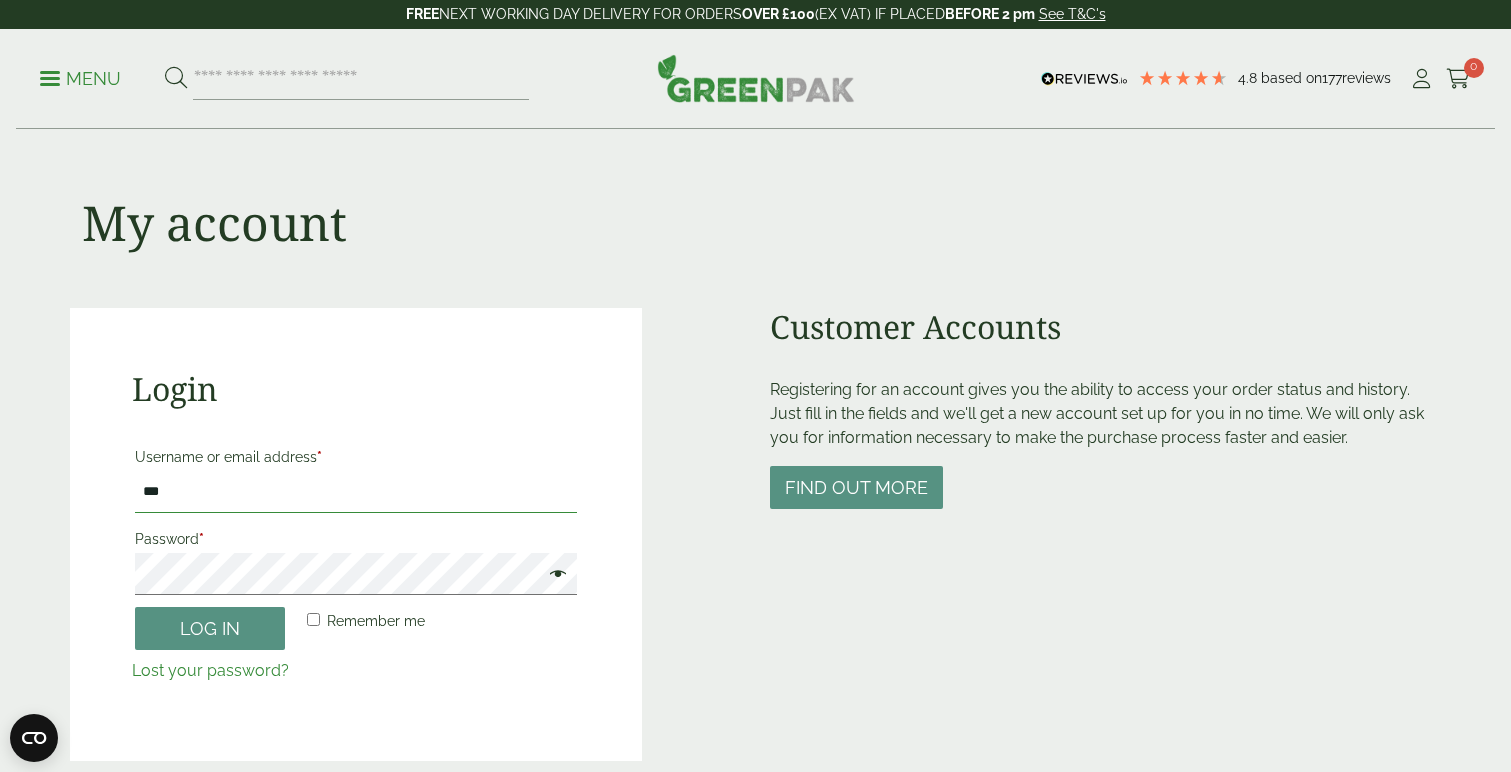 type on "**********" 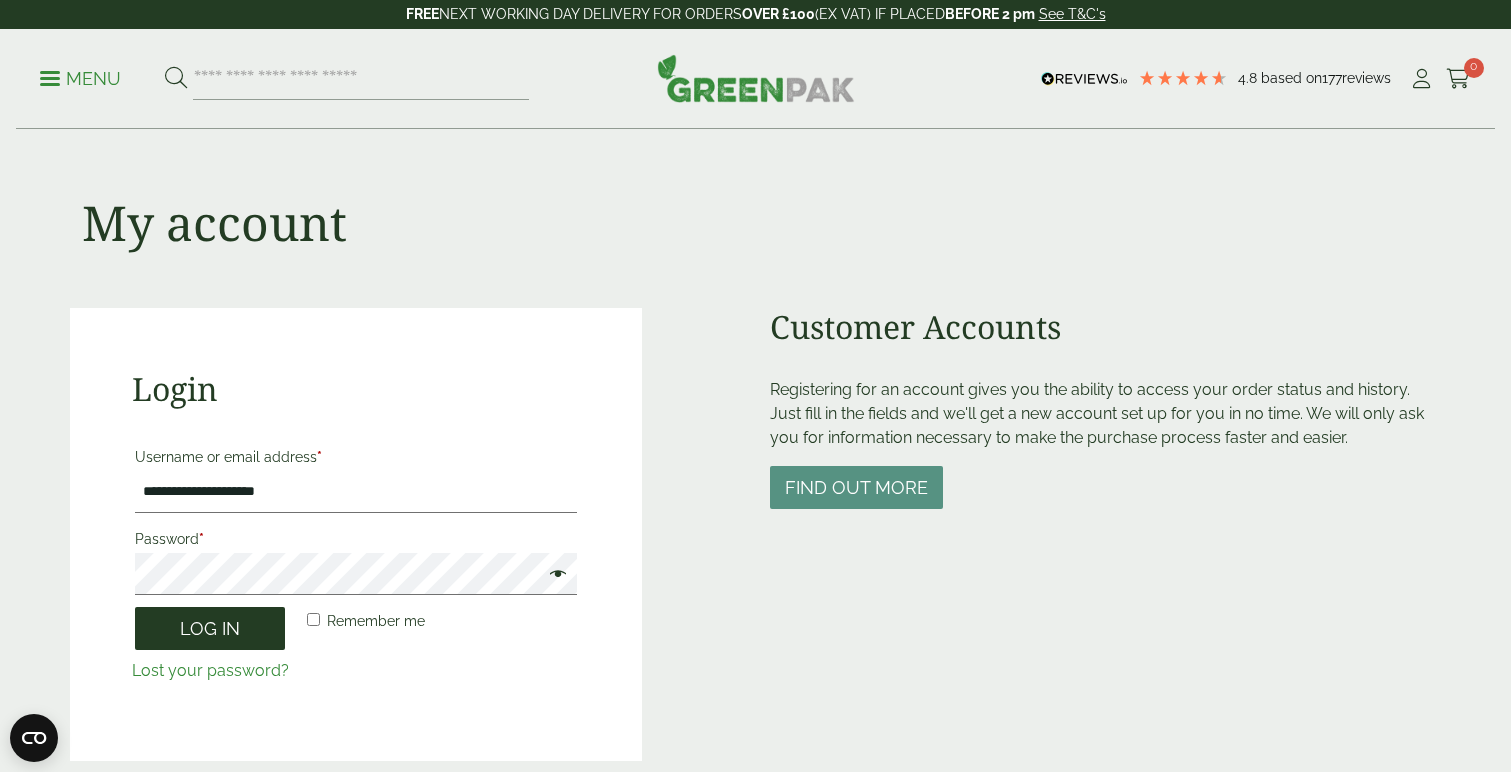 click on "Log in" at bounding box center [210, 628] 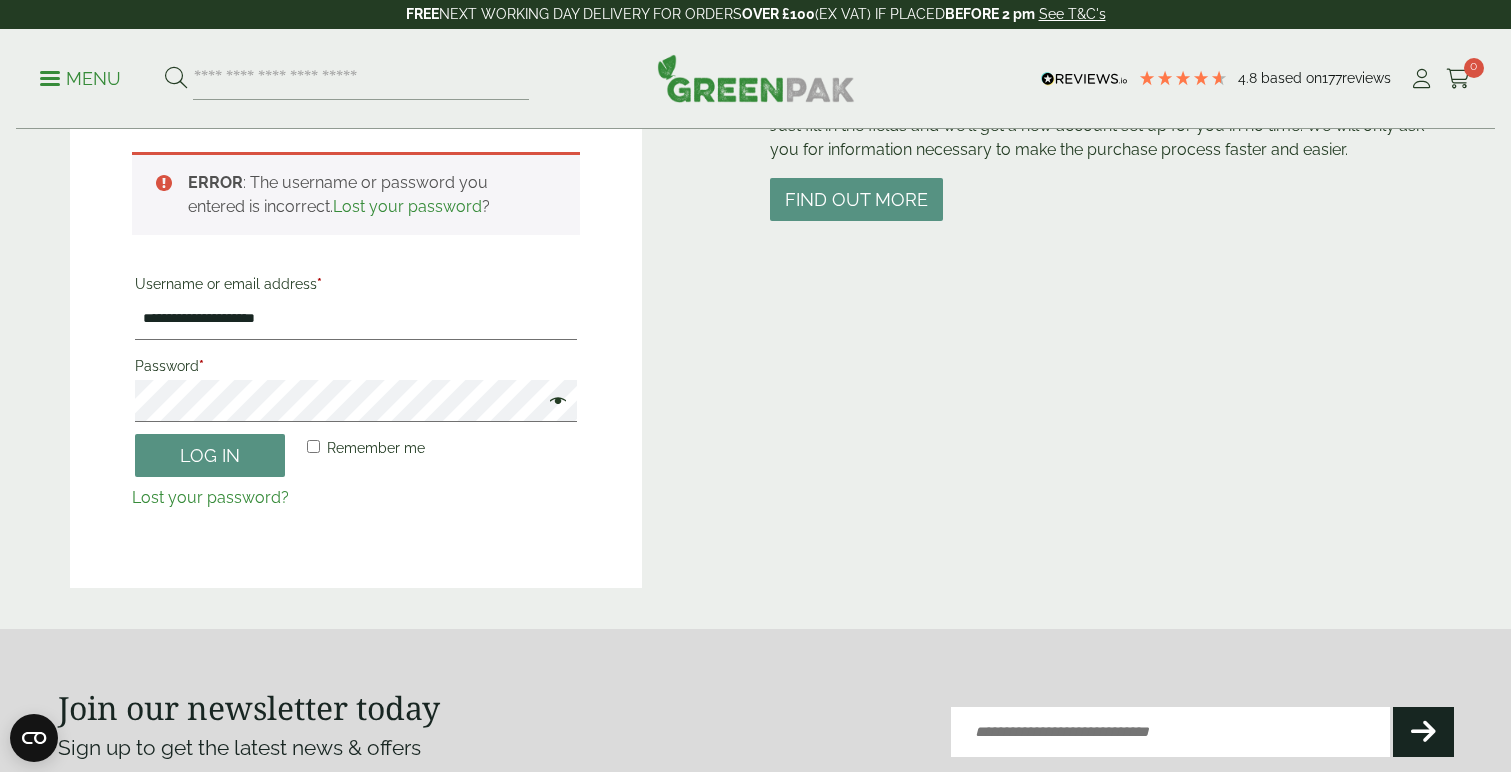 scroll, scrollTop: 289, scrollLeft: 0, axis: vertical 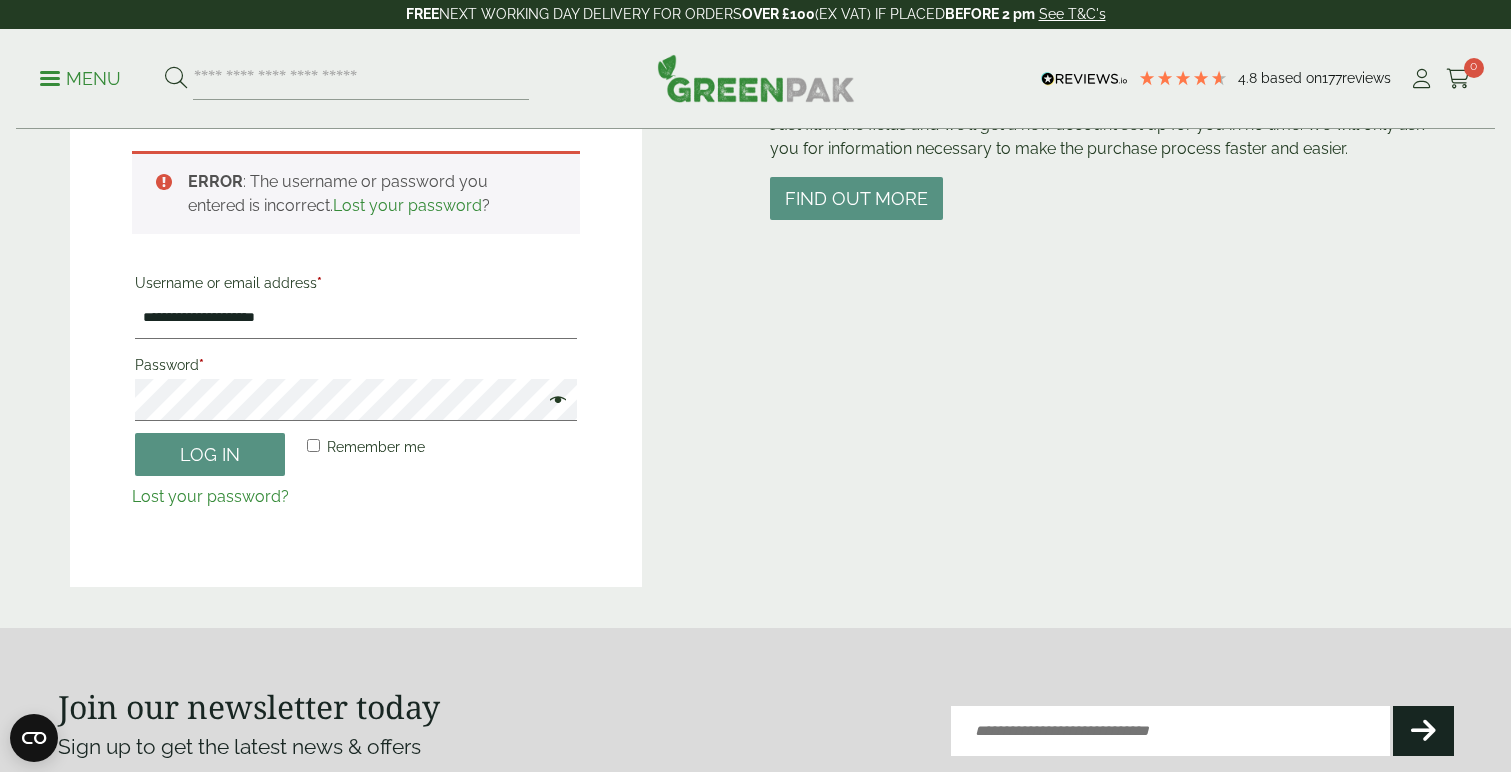 click at bounding box center [553, 402] 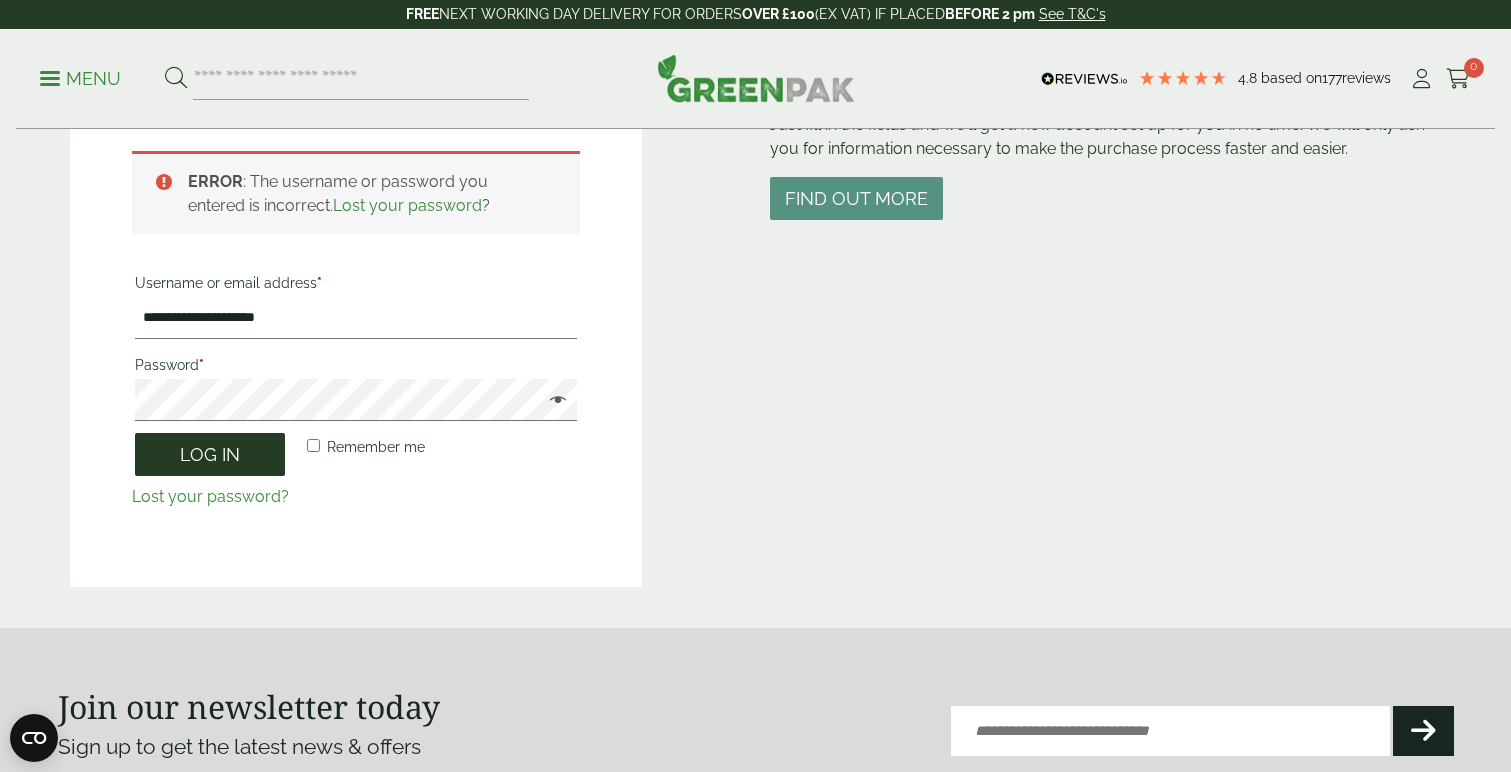 click on "Log in" at bounding box center [210, 454] 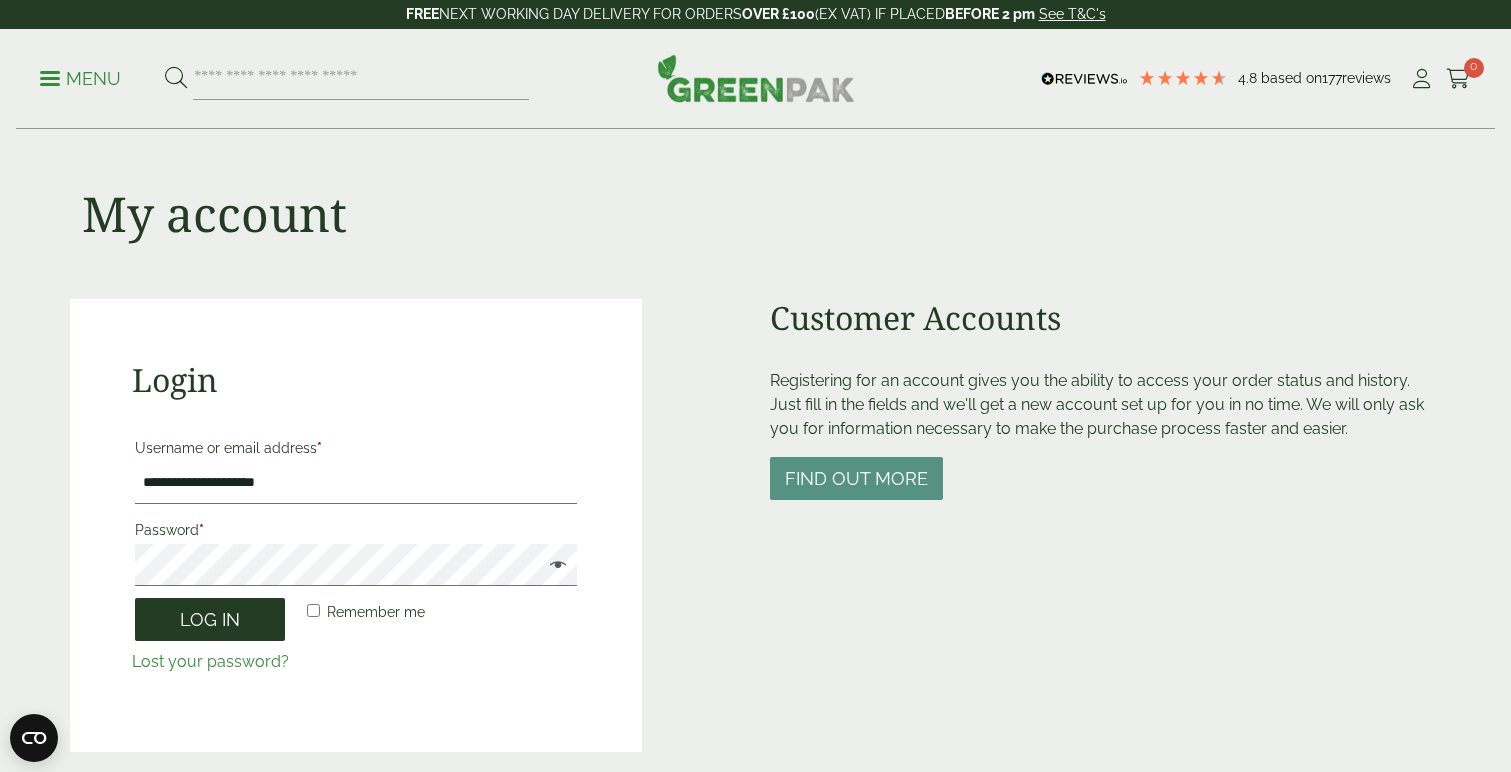 scroll, scrollTop: 0, scrollLeft: 0, axis: both 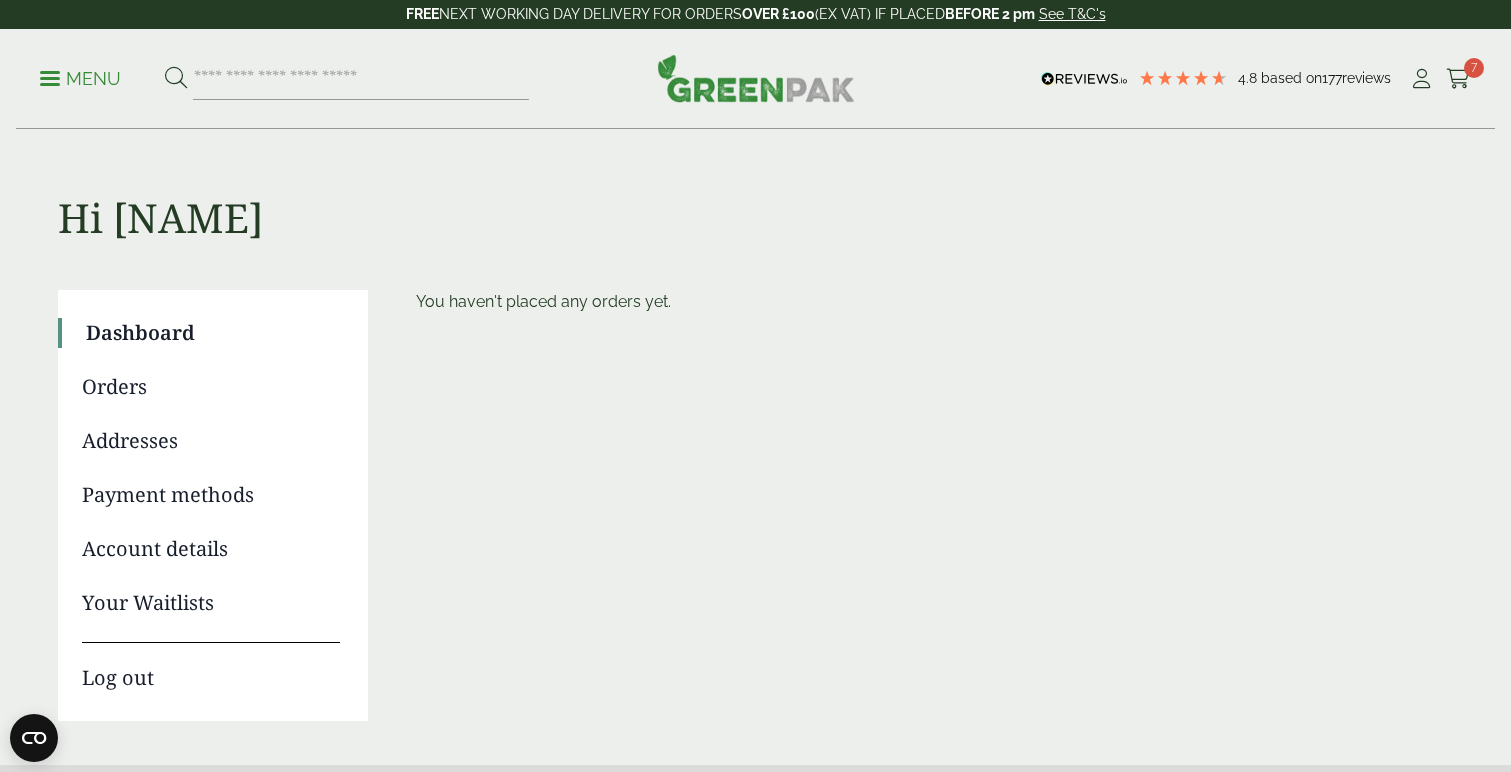 click on "Orders" at bounding box center [211, 387] 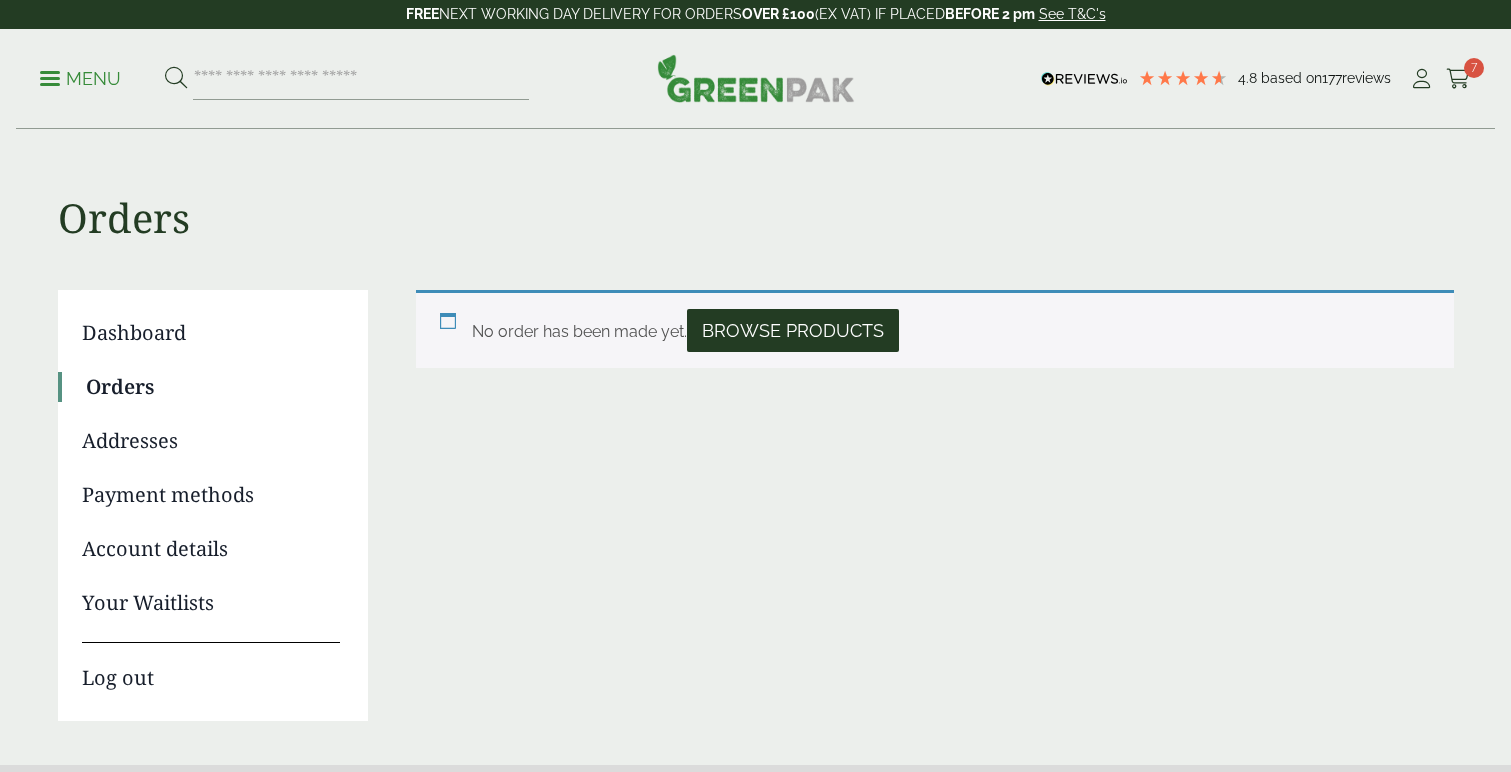 scroll, scrollTop: 0, scrollLeft: 0, axis: both 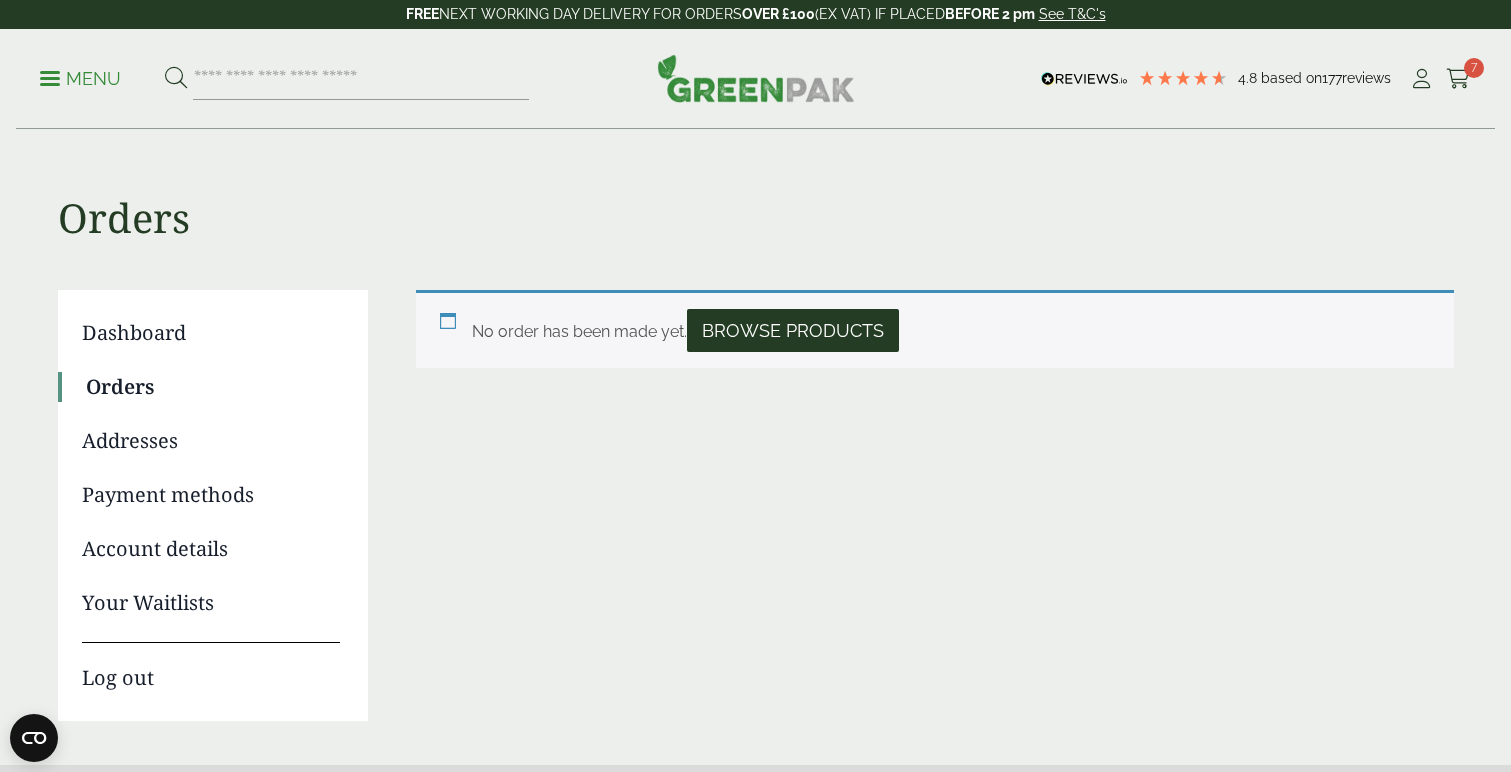 click on "Browse products" at bounding box center [793, 331] 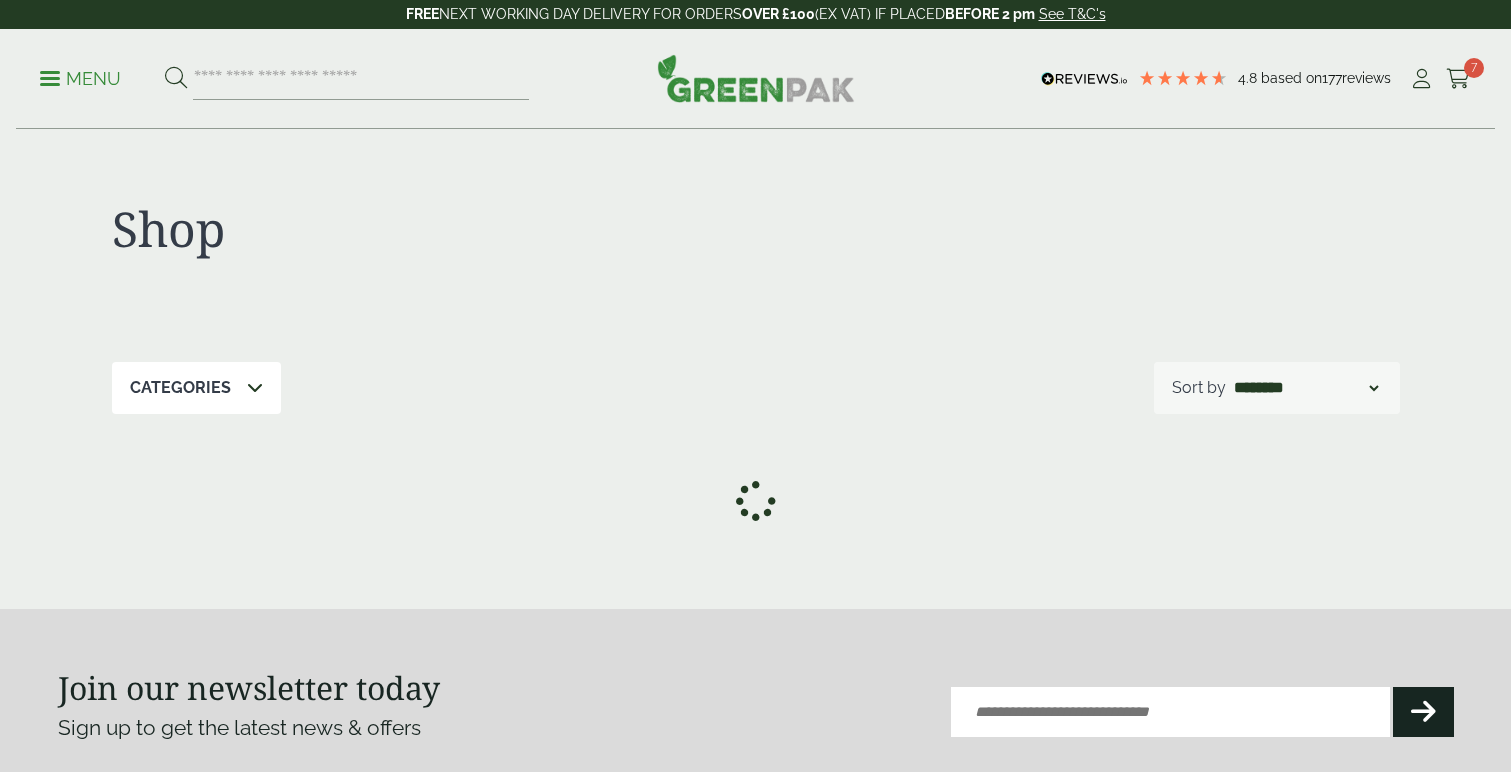 scroll, scrollTop: 0, scrollLeft: 0, axis: both 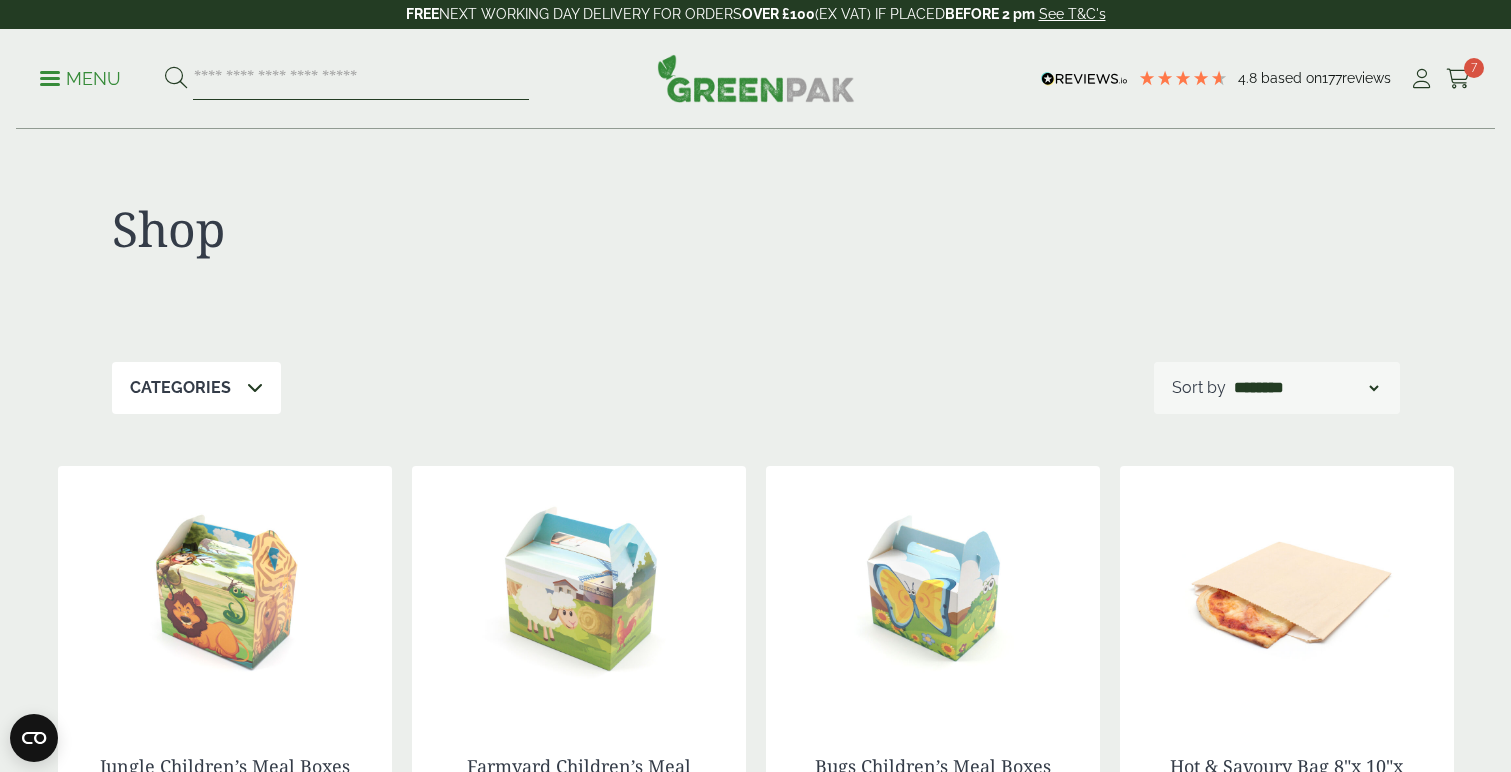 click at bounding box center (361, 79) 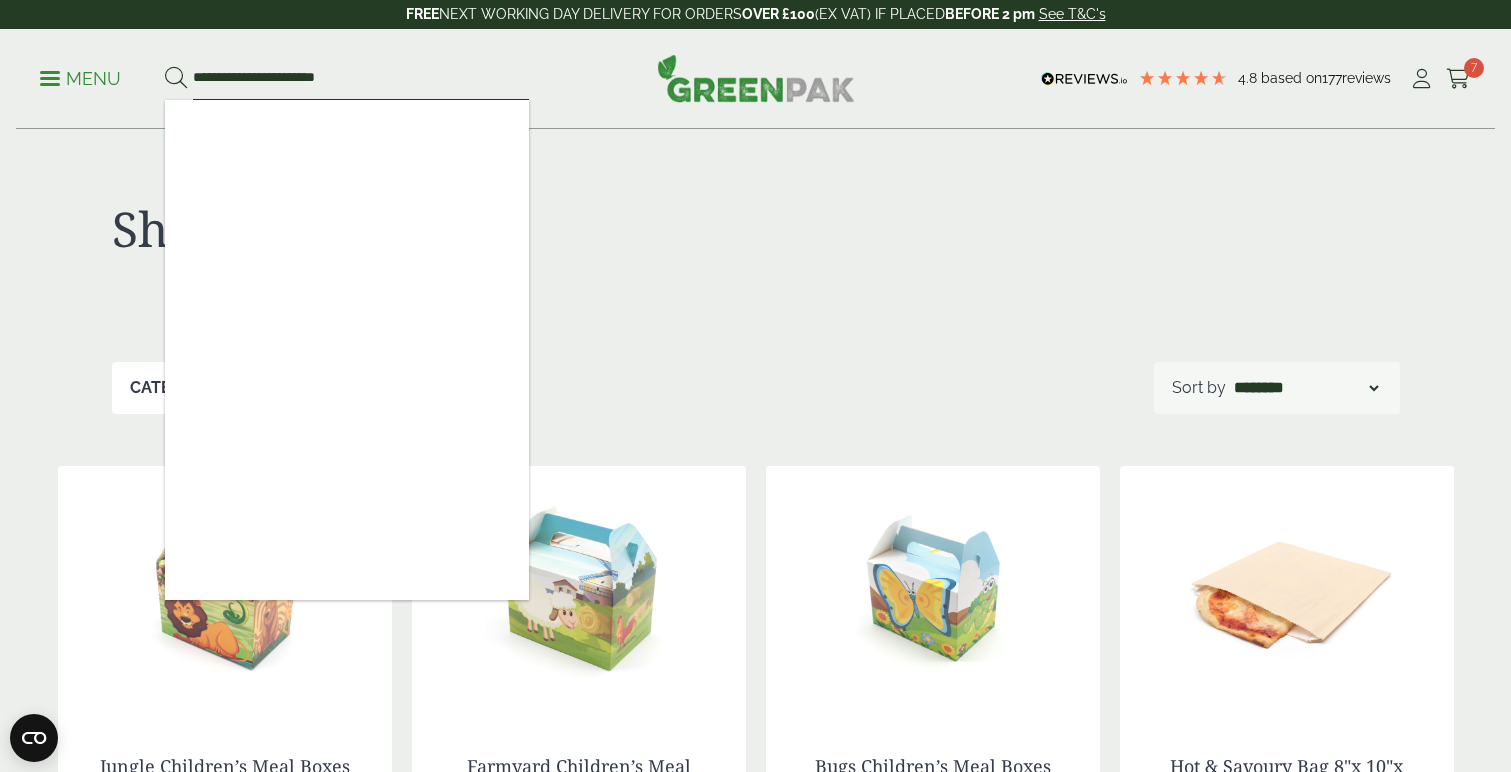 type on "**********" 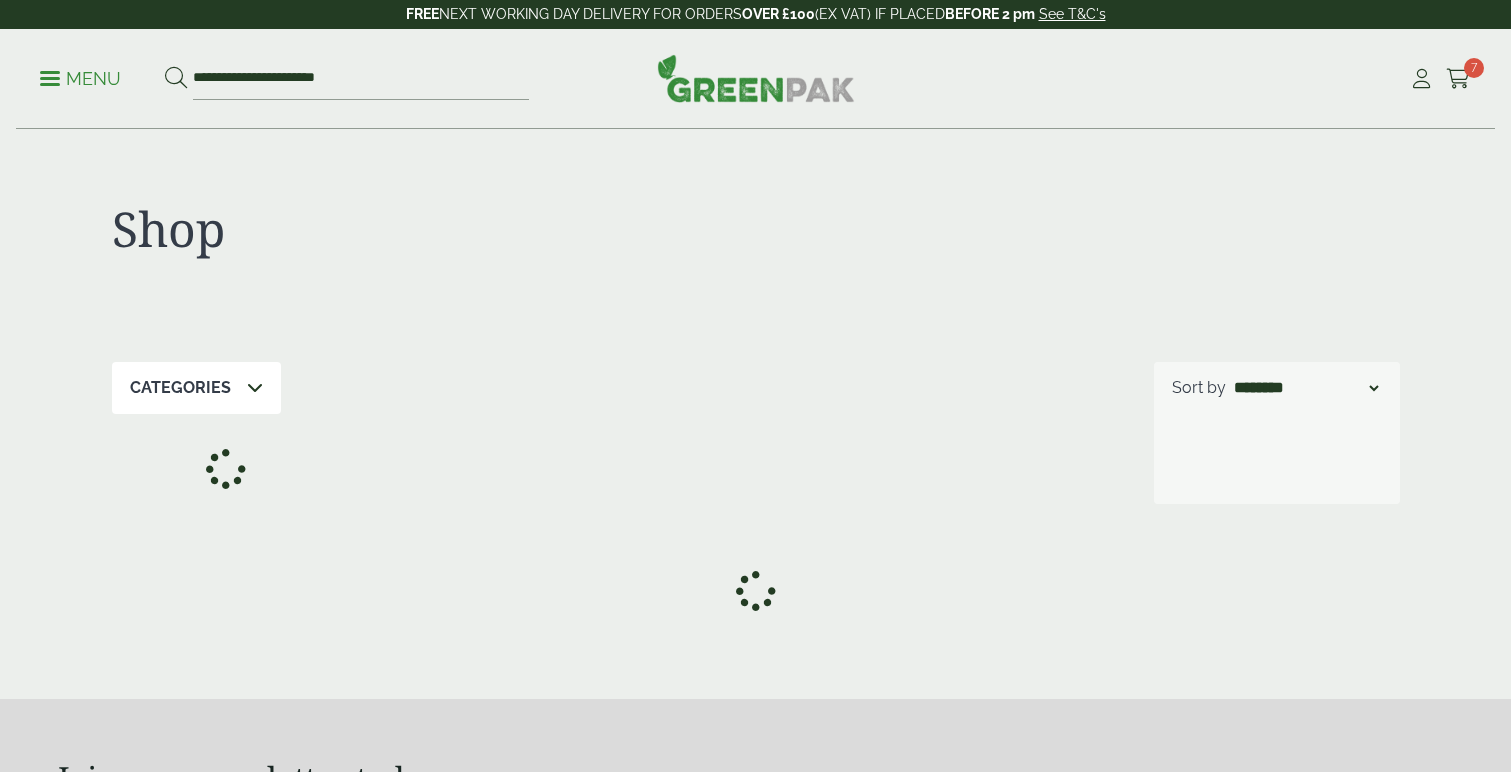 scroll, scrollTop: 0, scrollLeft: 0, axis: both 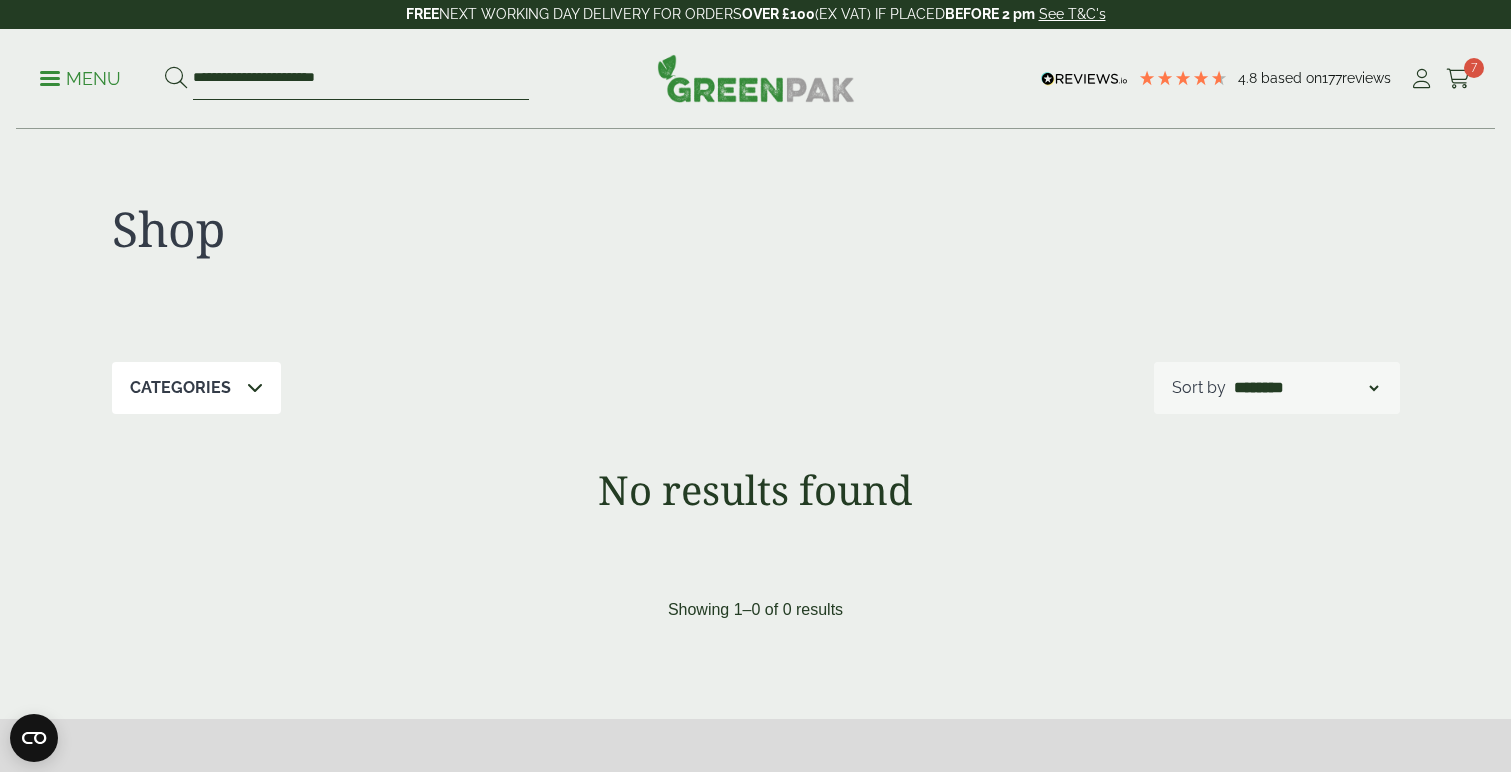 click on "**********" at bounding box center [361, 79] 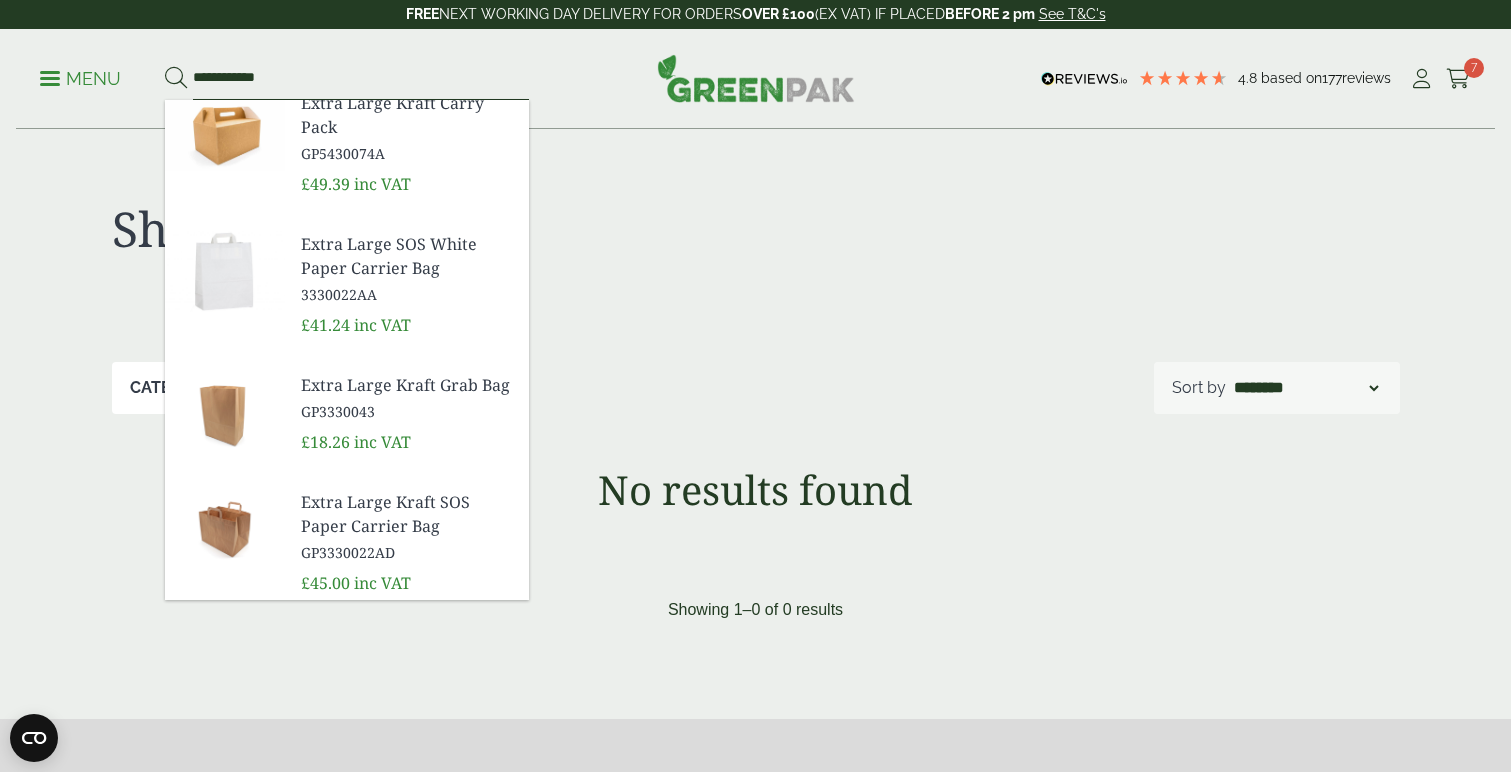 scroll, scrollTop: 324, scrollLeft: 0, axis: vertical 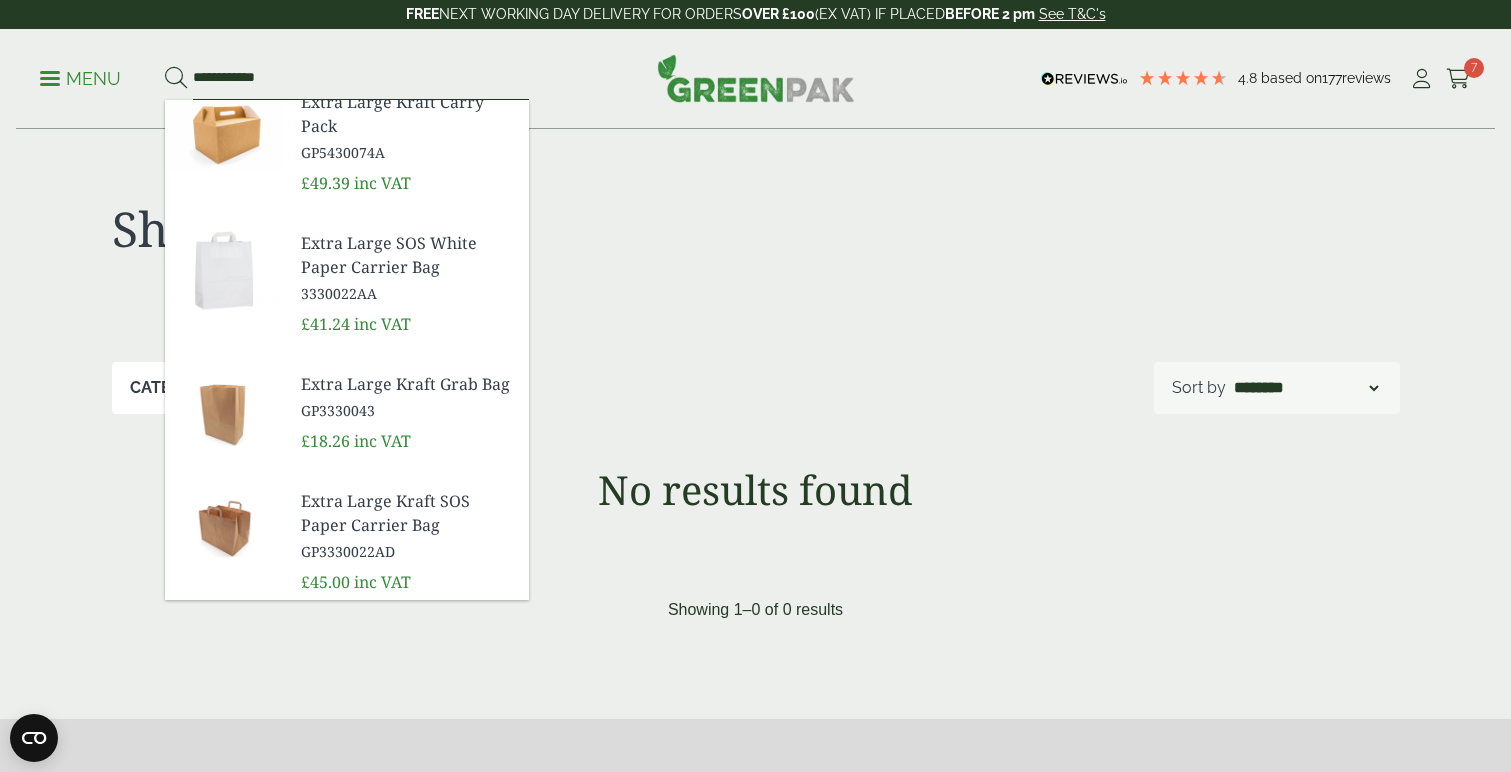 type on "**********" 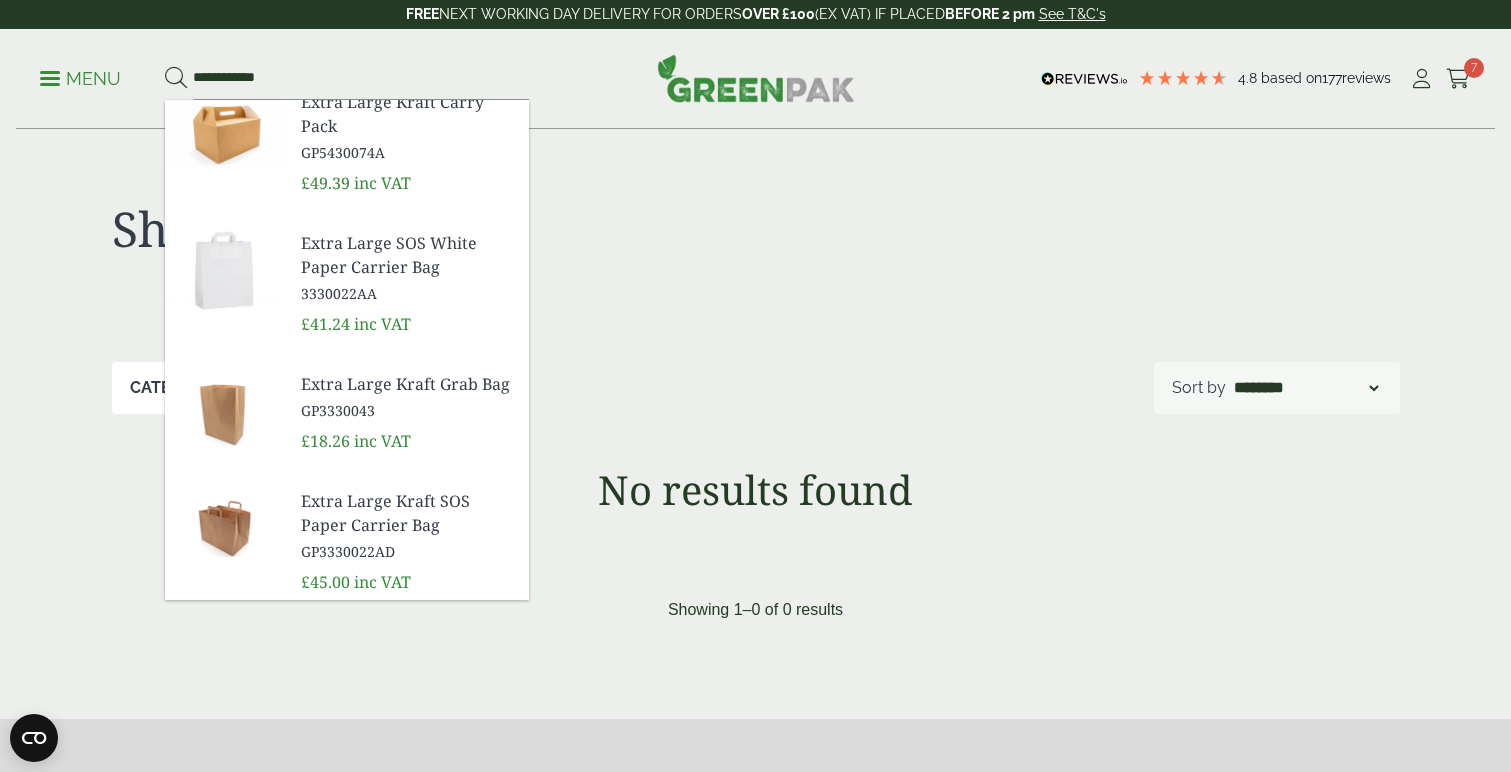 click on "Extra Large Kraft Grab Bag" at bounding box center [407, 384] 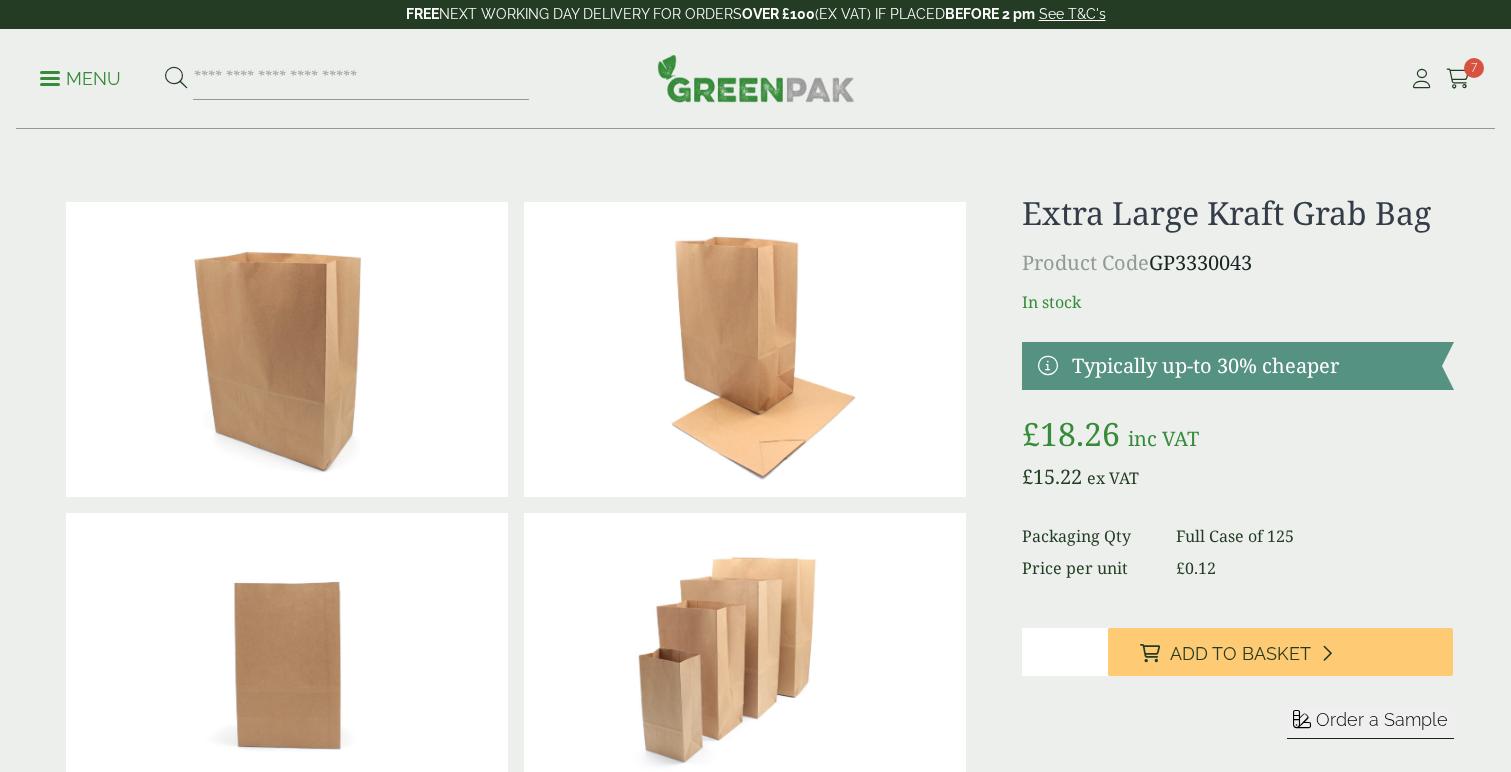 scroll, scrollTop: 0, scrollLeft: 0, axis: both 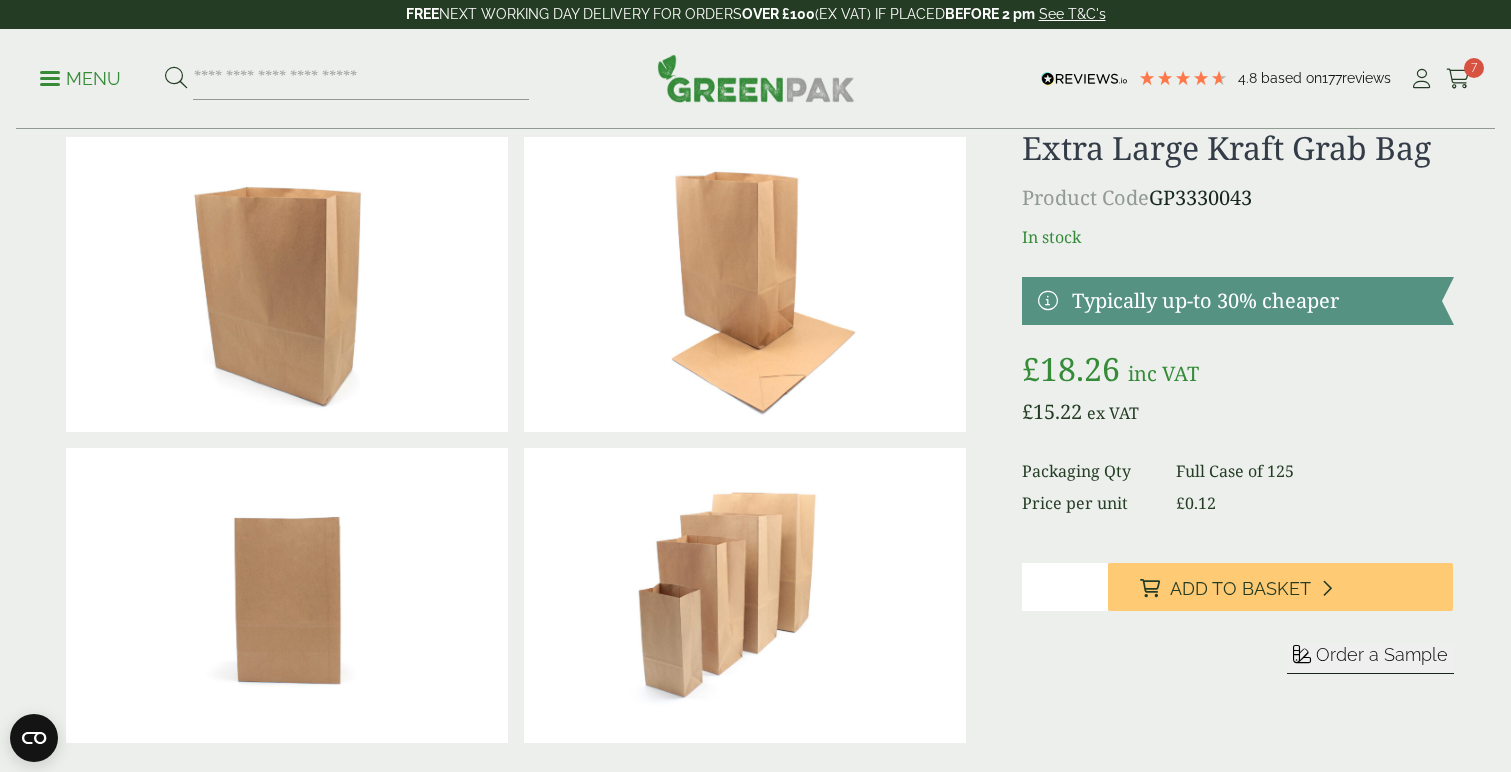 click at bounding box center [287, 284] 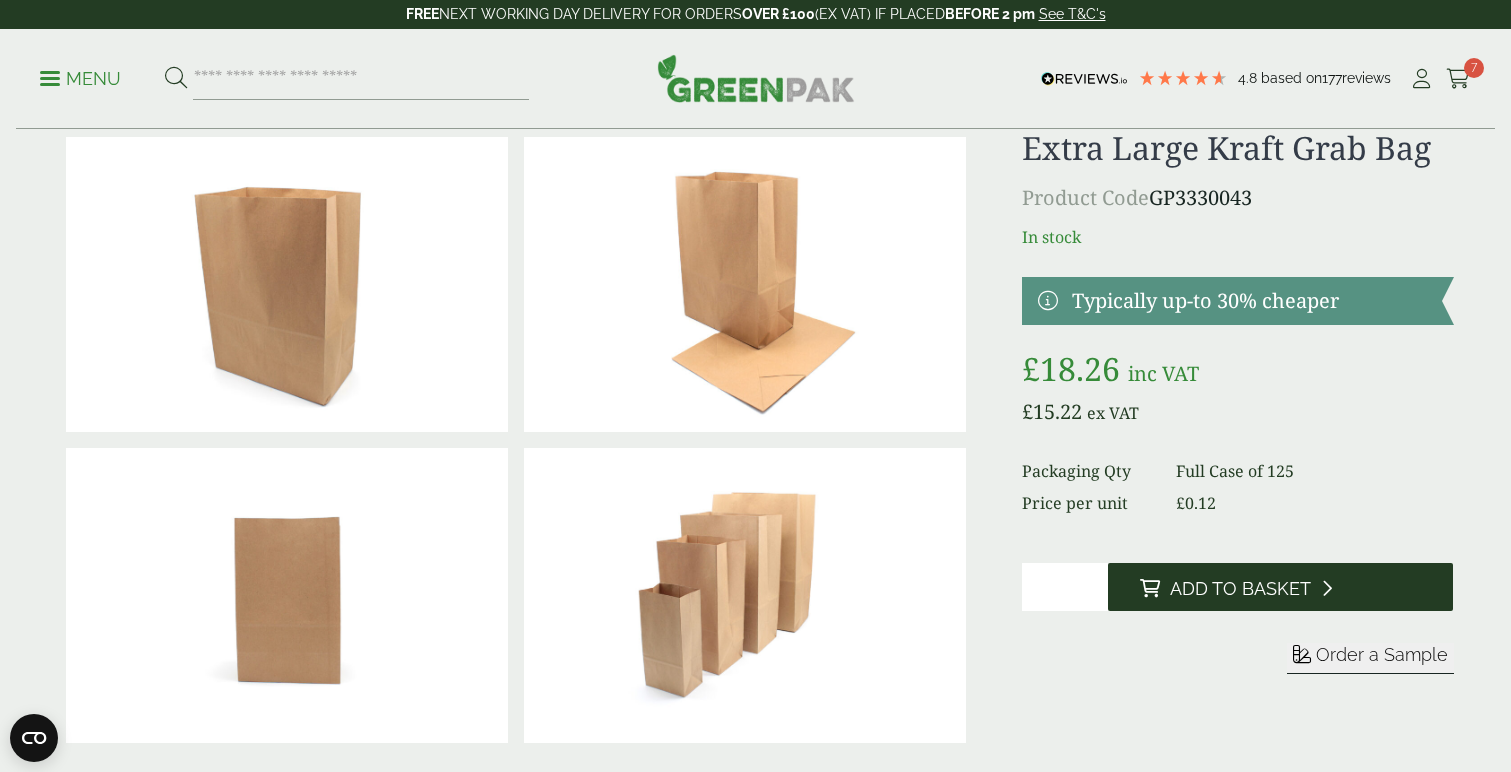 click on "Add to Basket" at bounding box center [1280, 587] 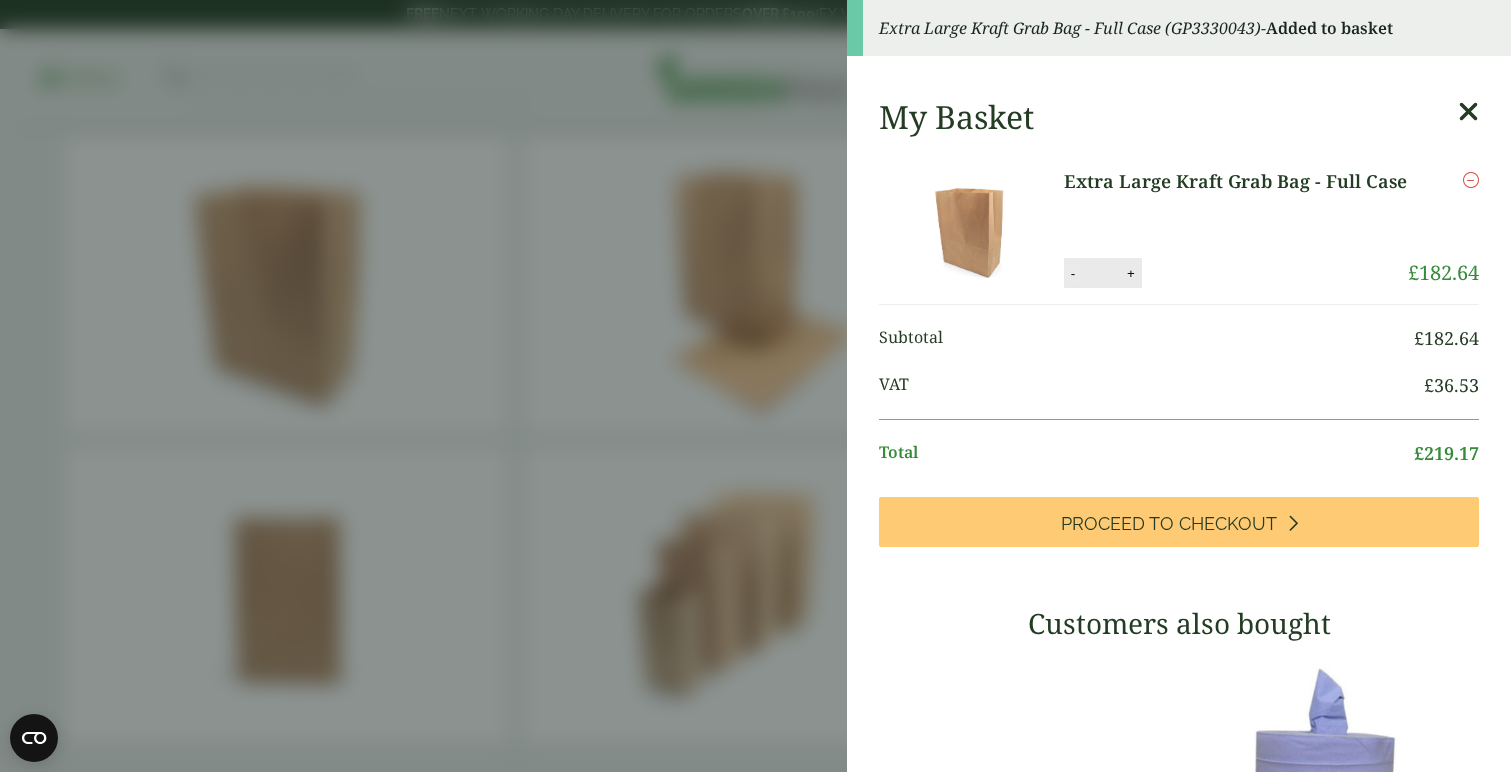click on "-" at bounding box center (1073, 273) 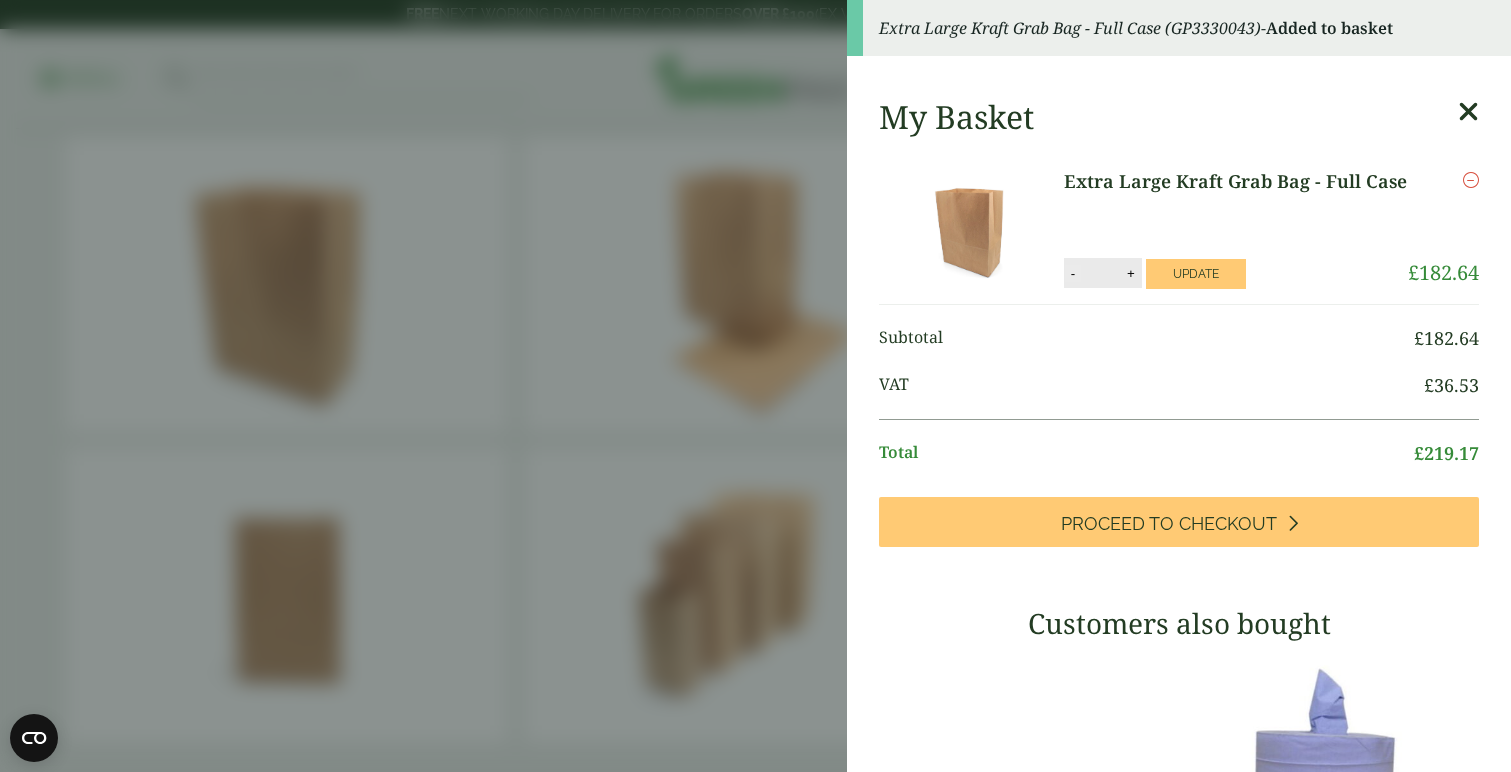 click on "-" at bounding box center [1073, 273] 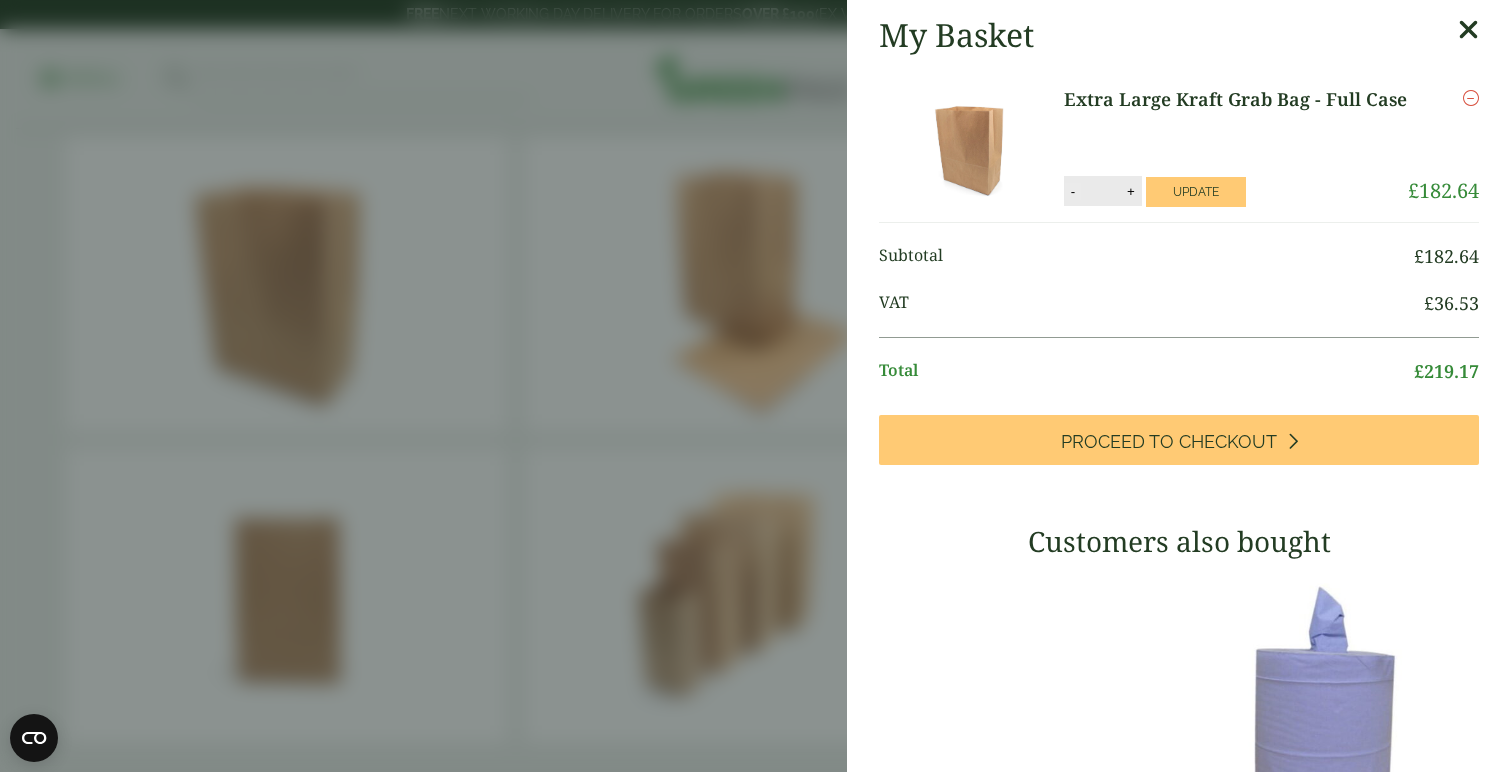 click on "-" at bounding box center (1073, 191) 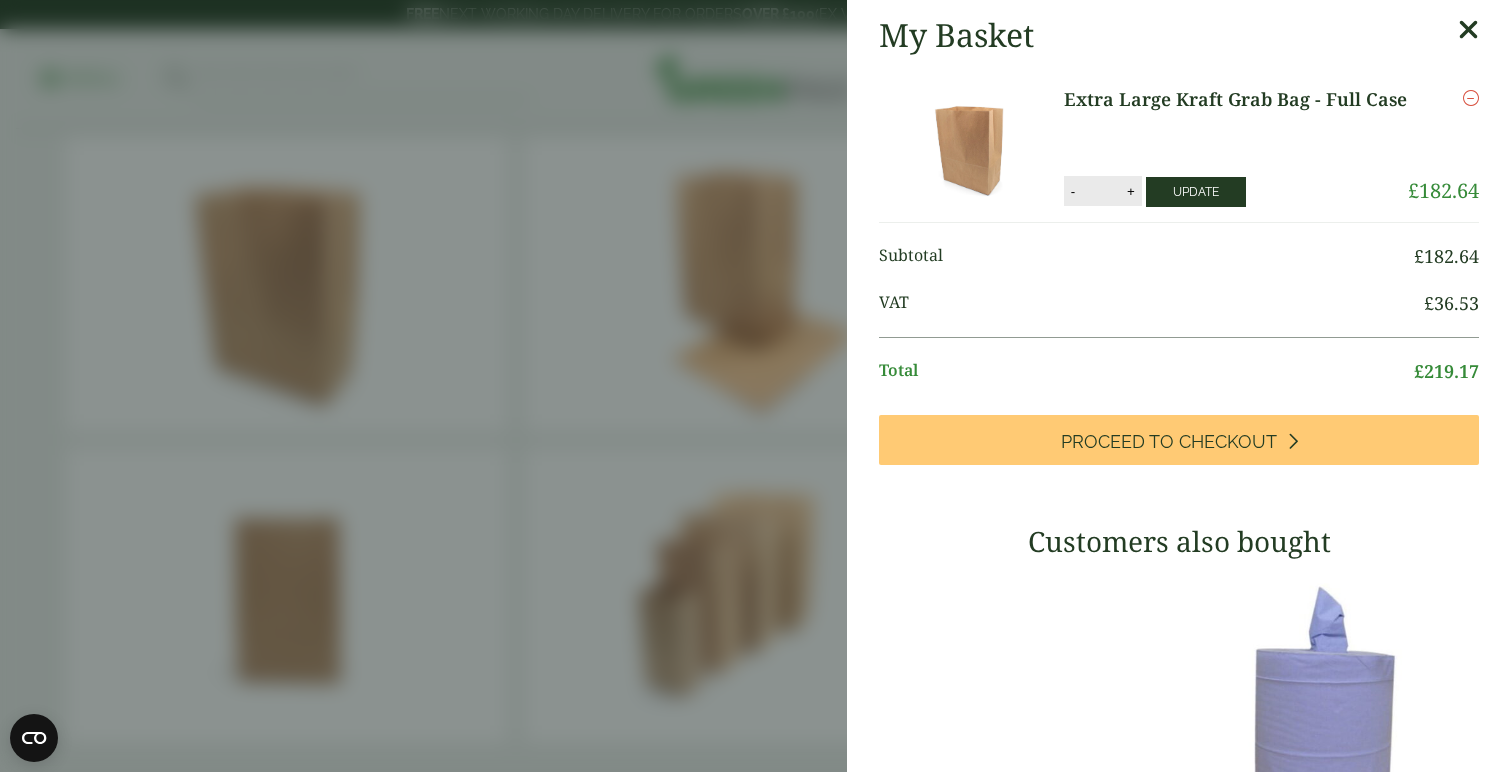 click on "Update" at bounding box center [1196, 192] 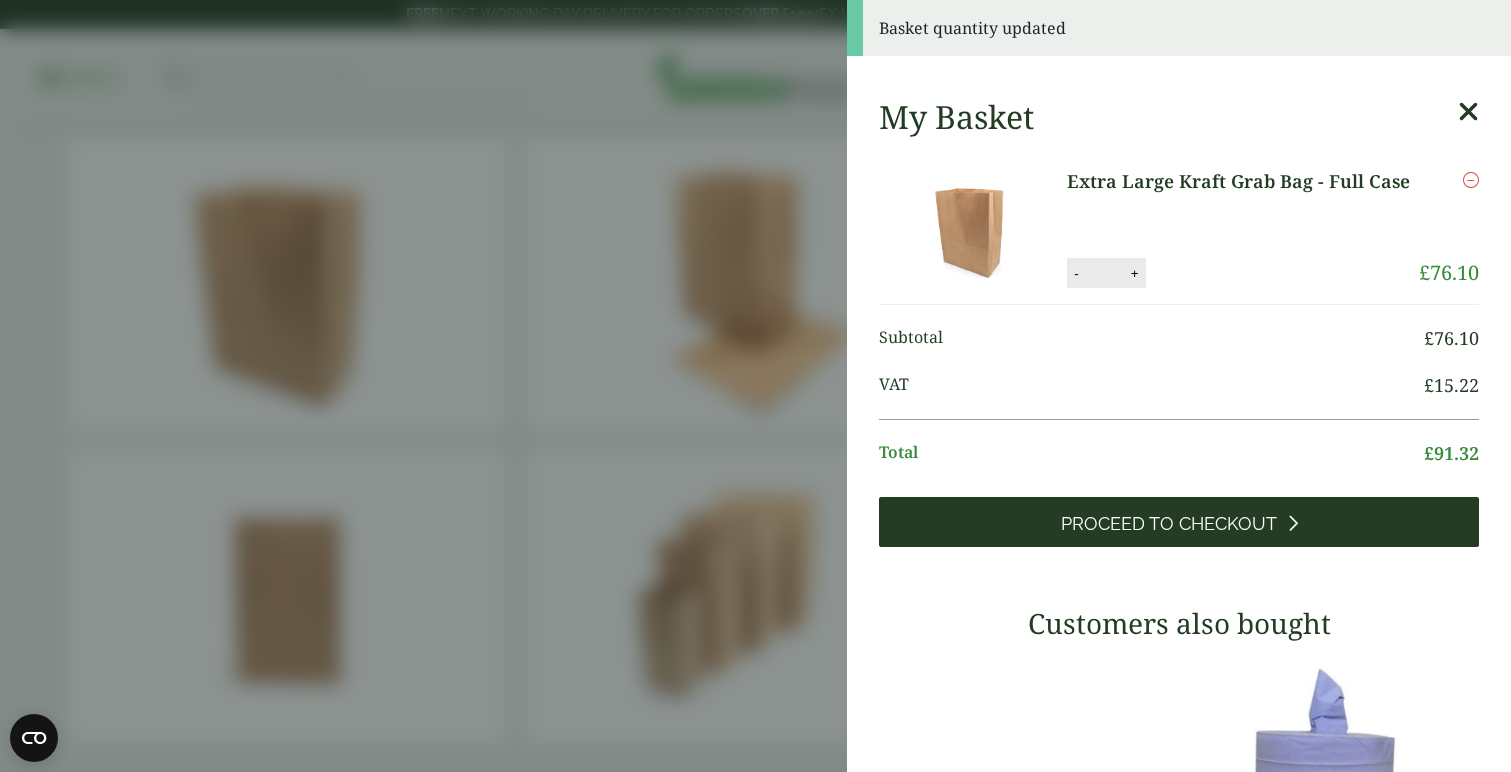 click on "Proceed to Checkout" at bounding box center [1169, 524] 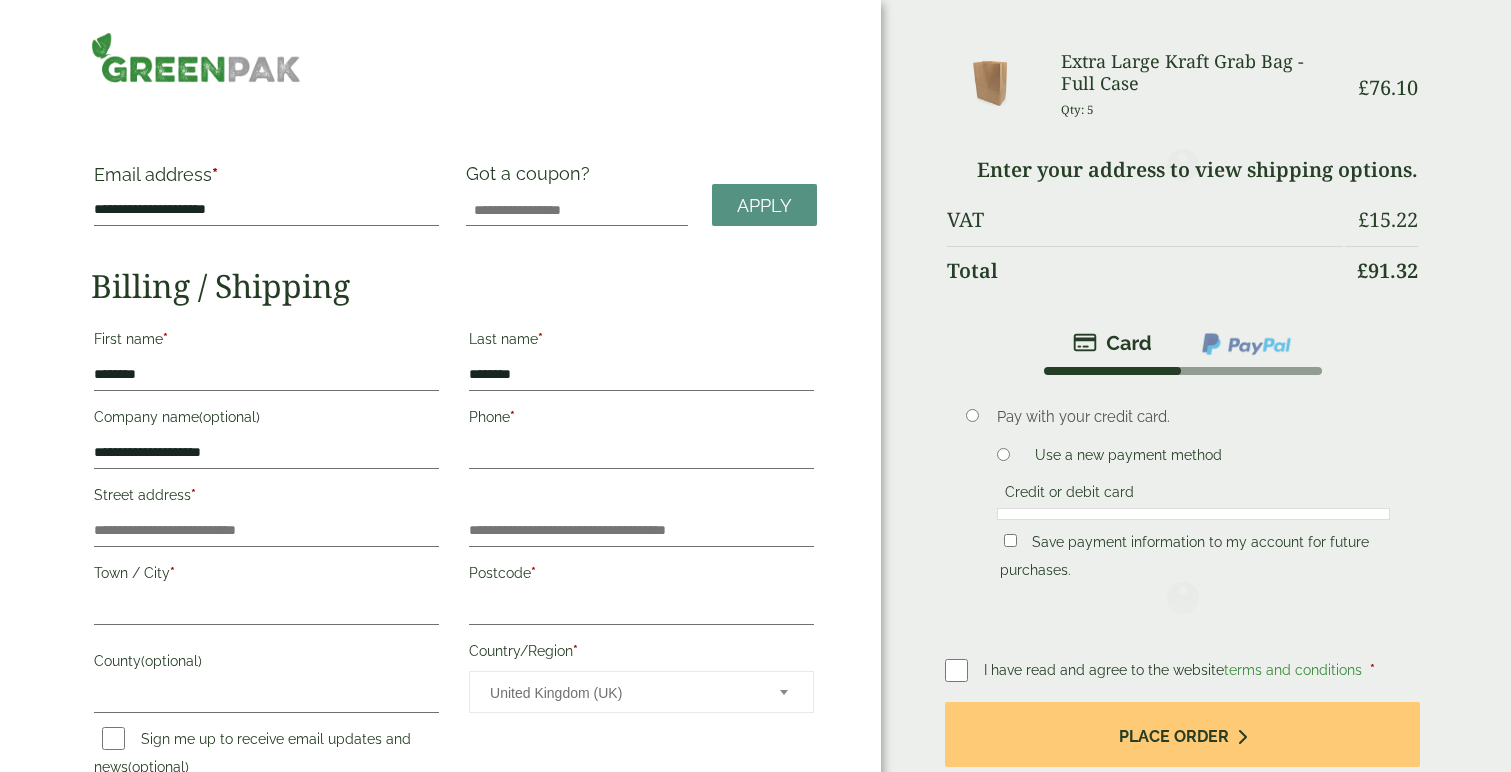 scroll, scrollTop: 0, scrollLeft: 0, axis: both 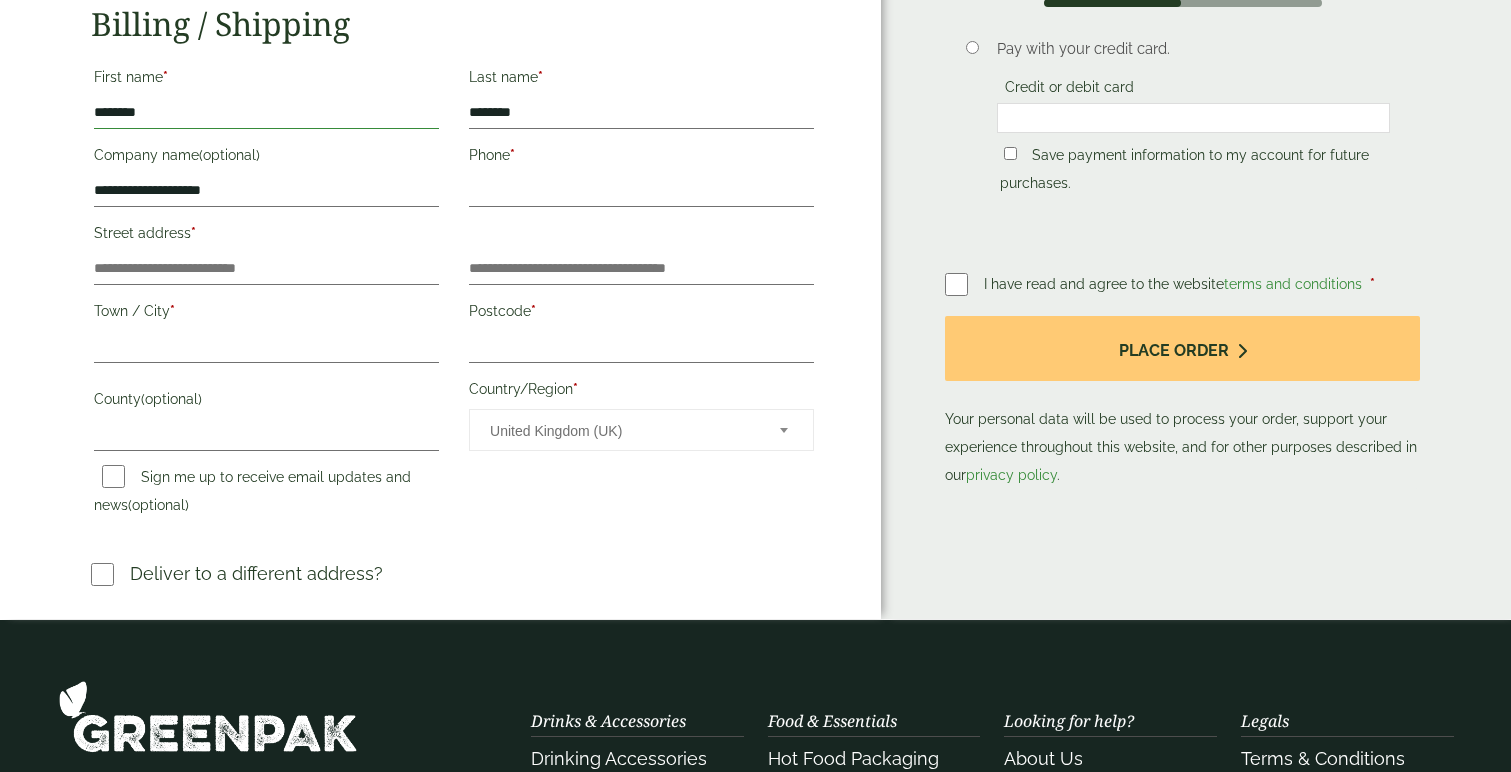 click on "********" at bounding box center (266, 113) 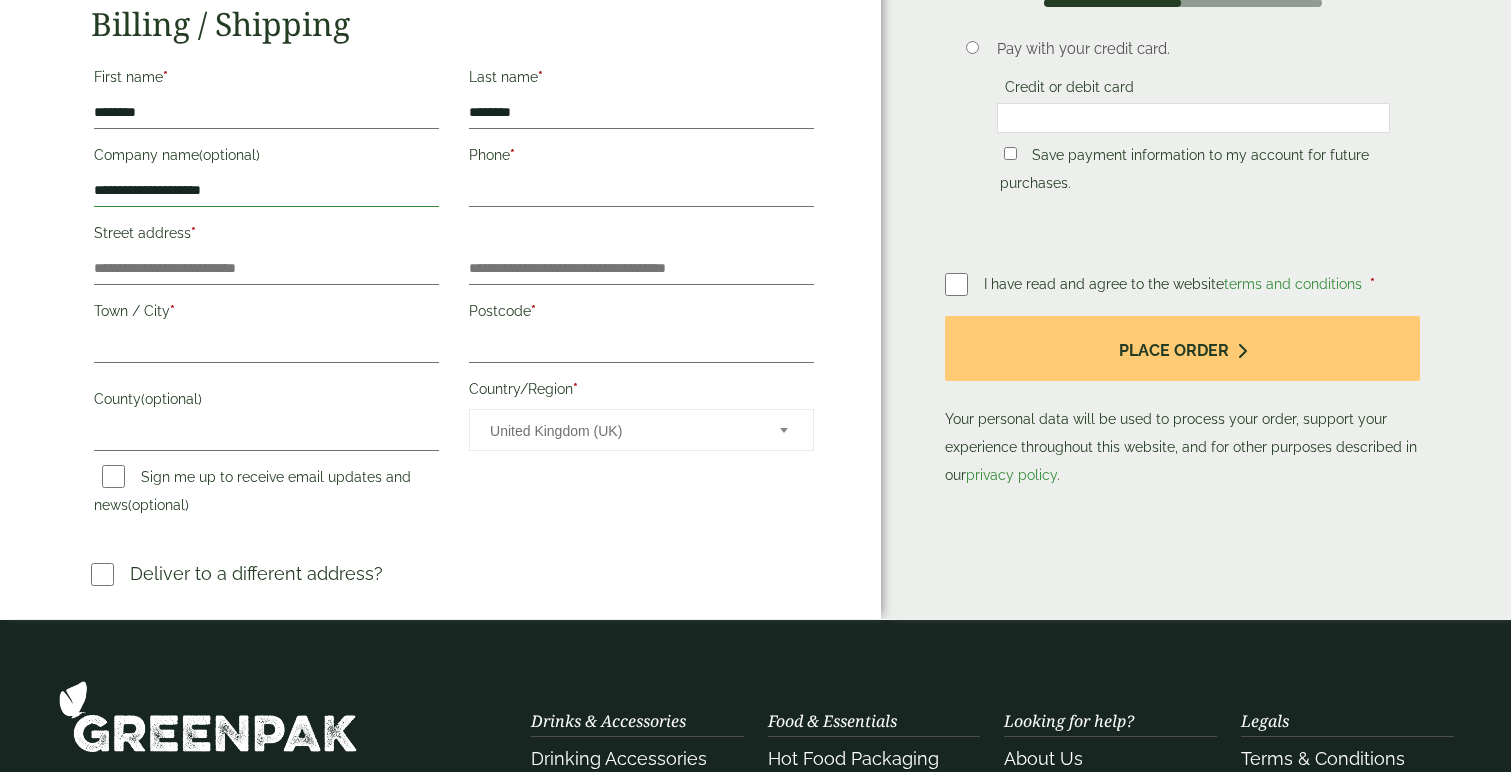 type on "**********" 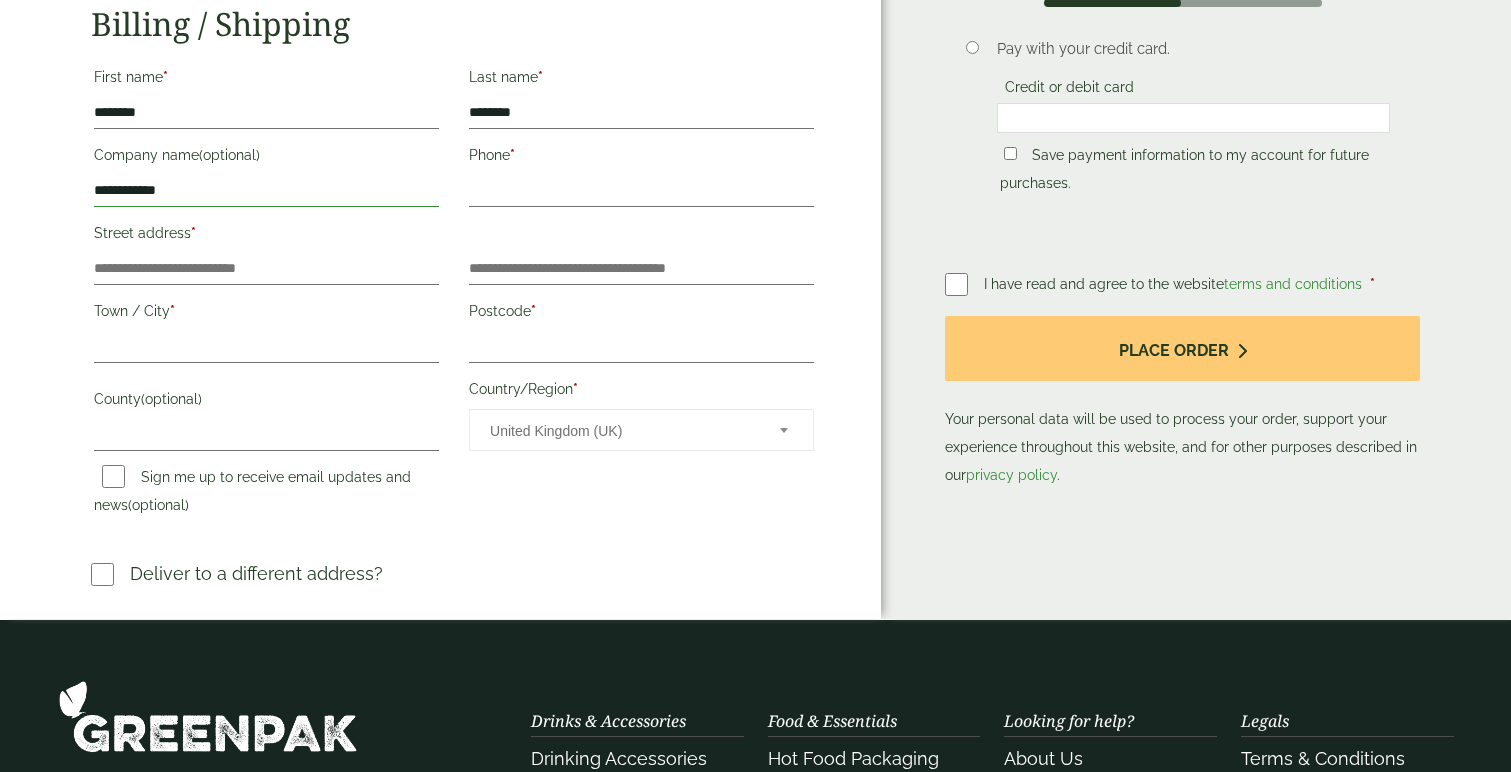 type on "**********" 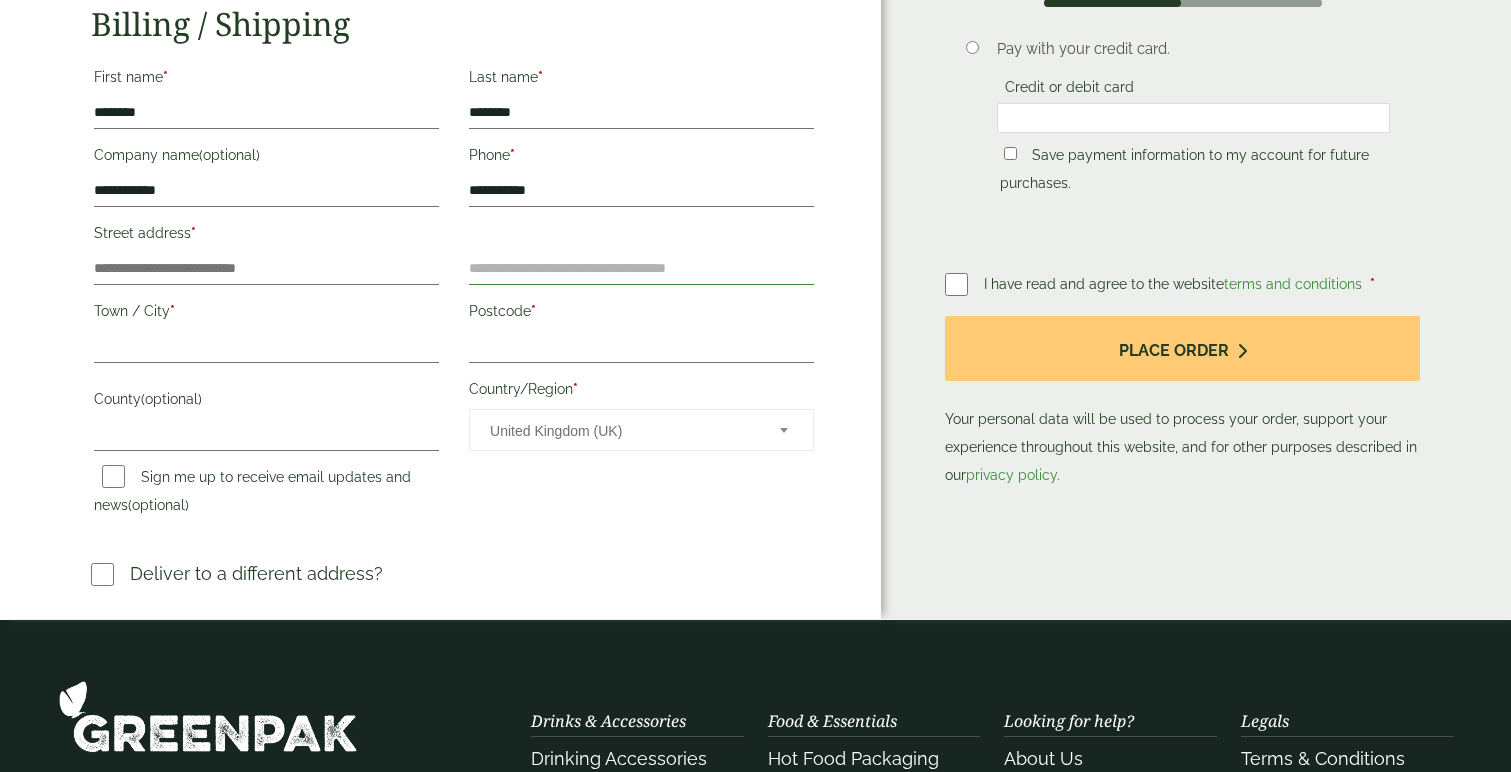 type on "**********" 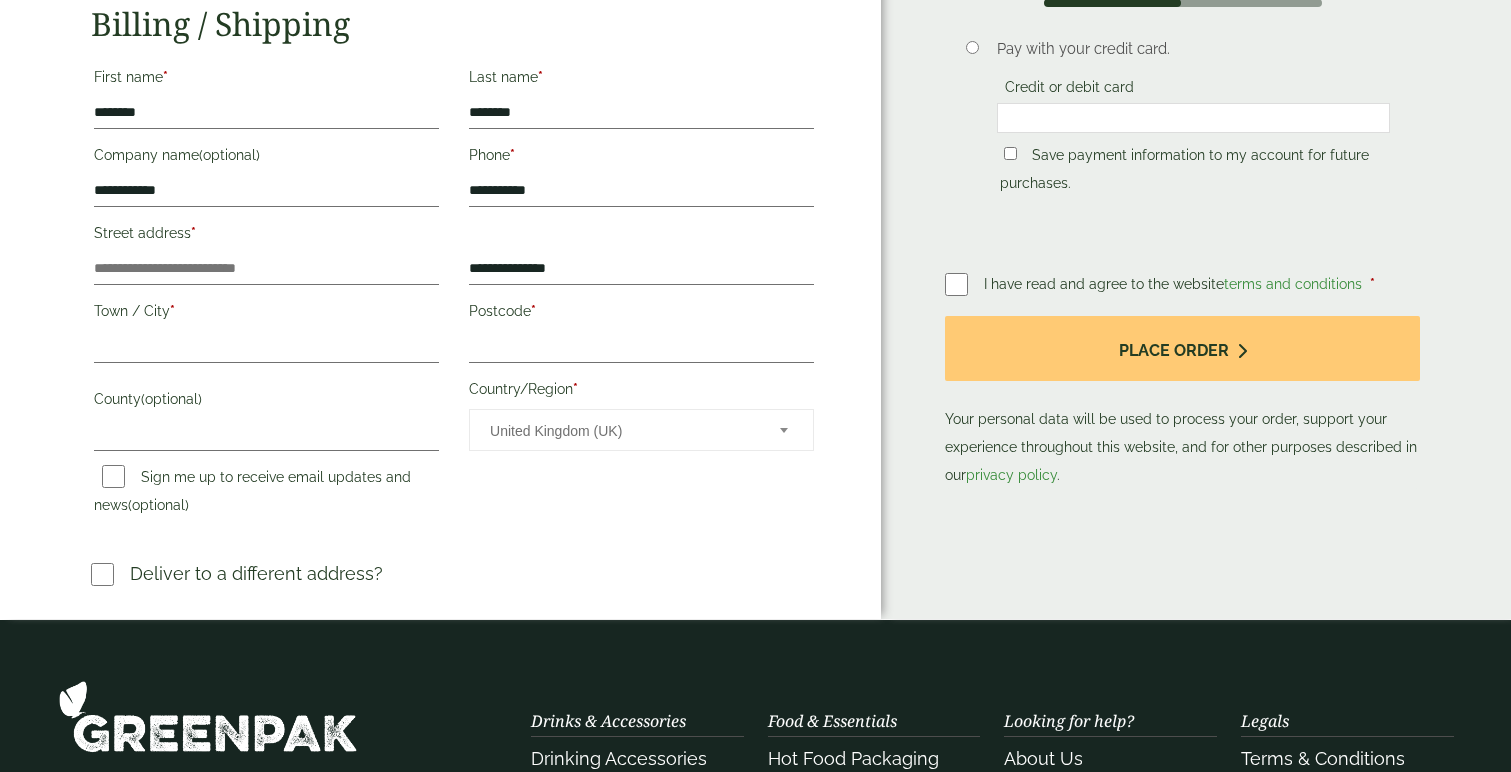type on "********" 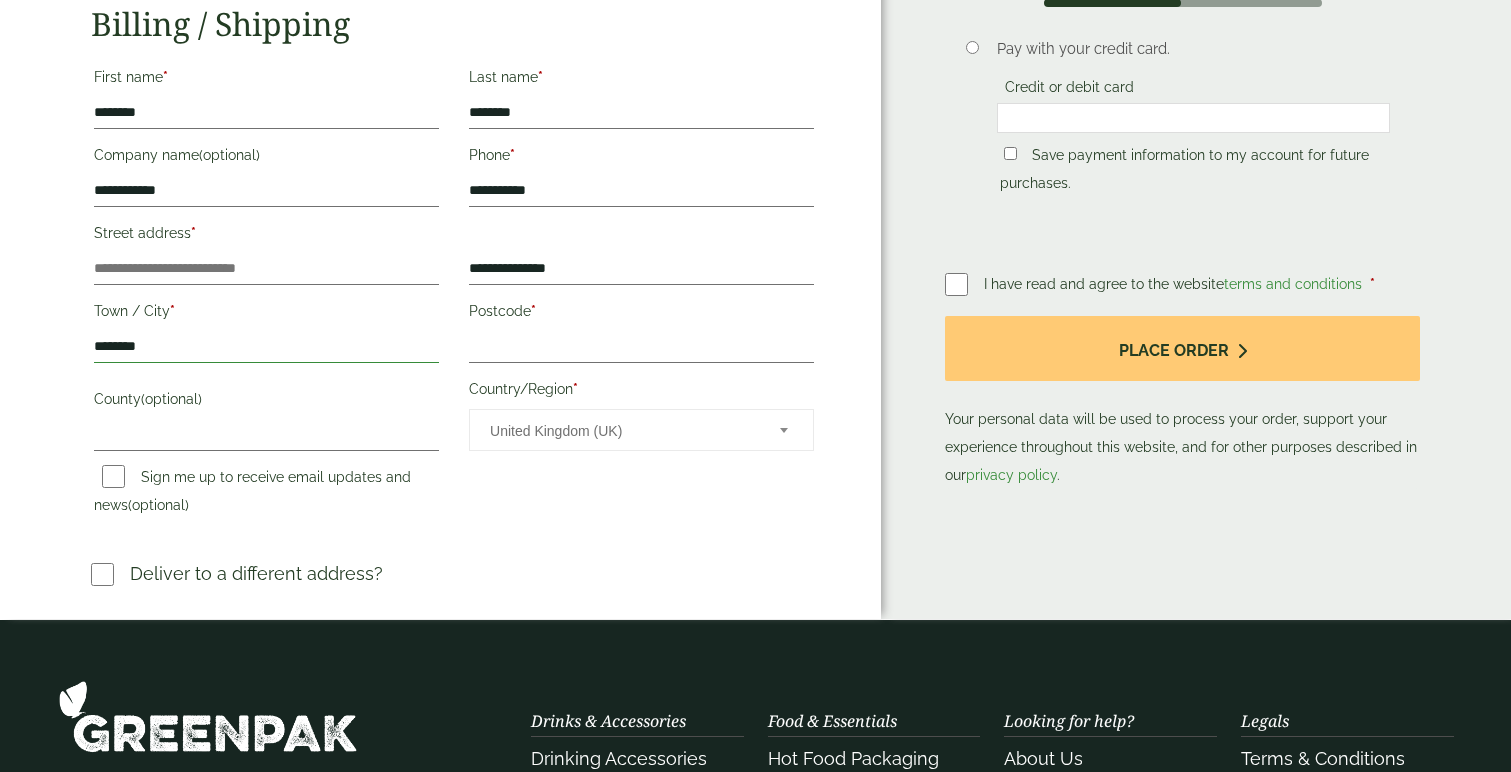 type on "**********" 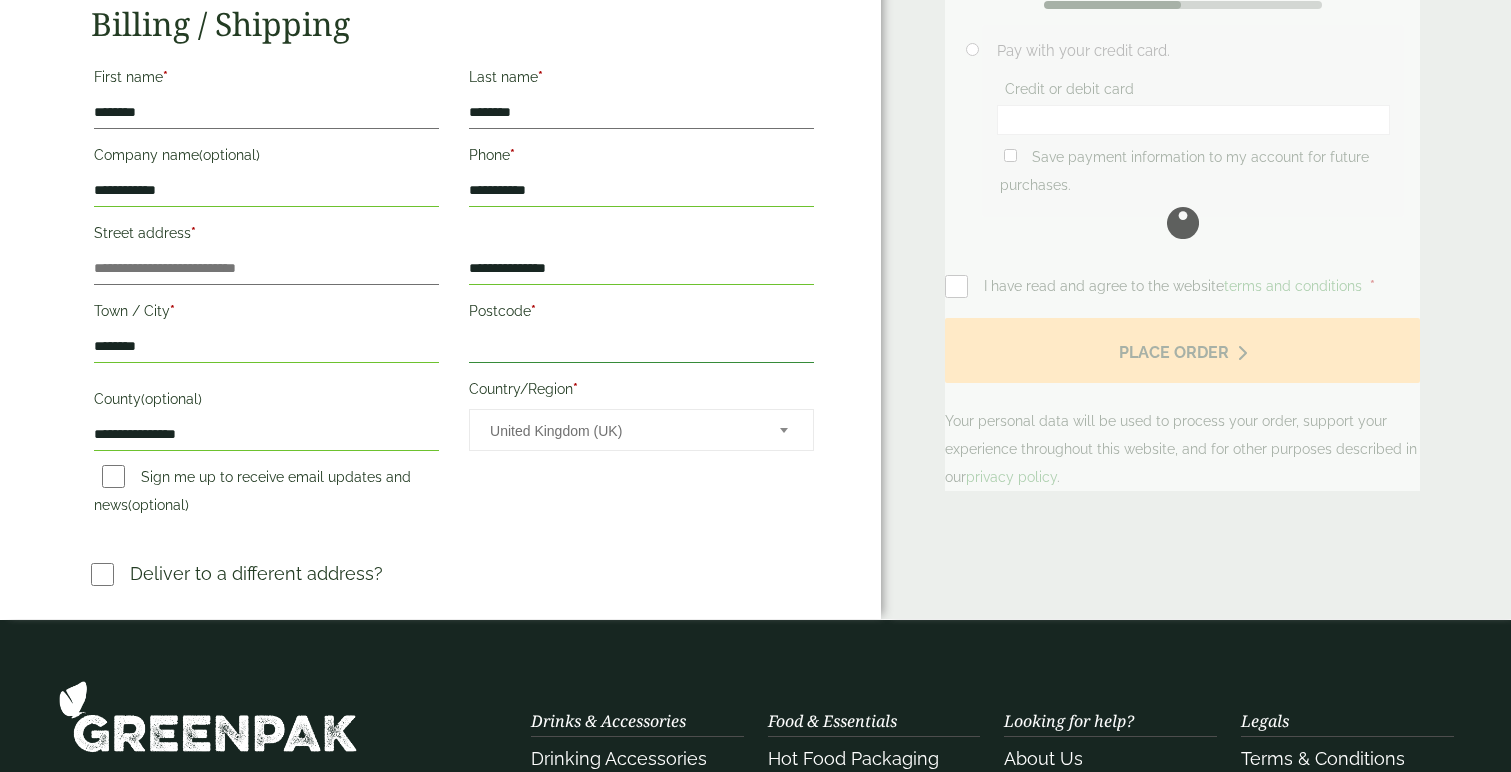 click on "Postcode  *" at bounding box center (641, 347) 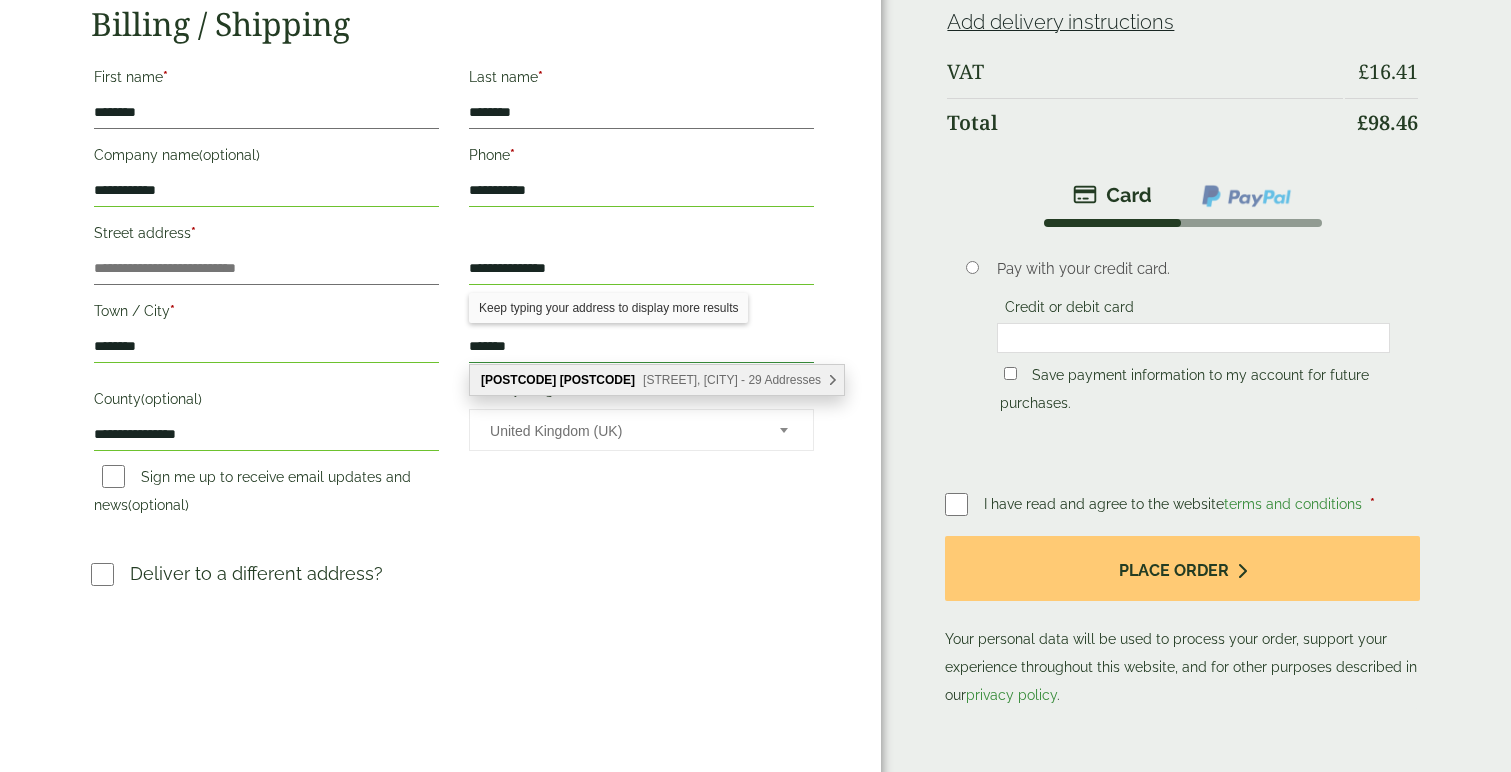 type on "*******" 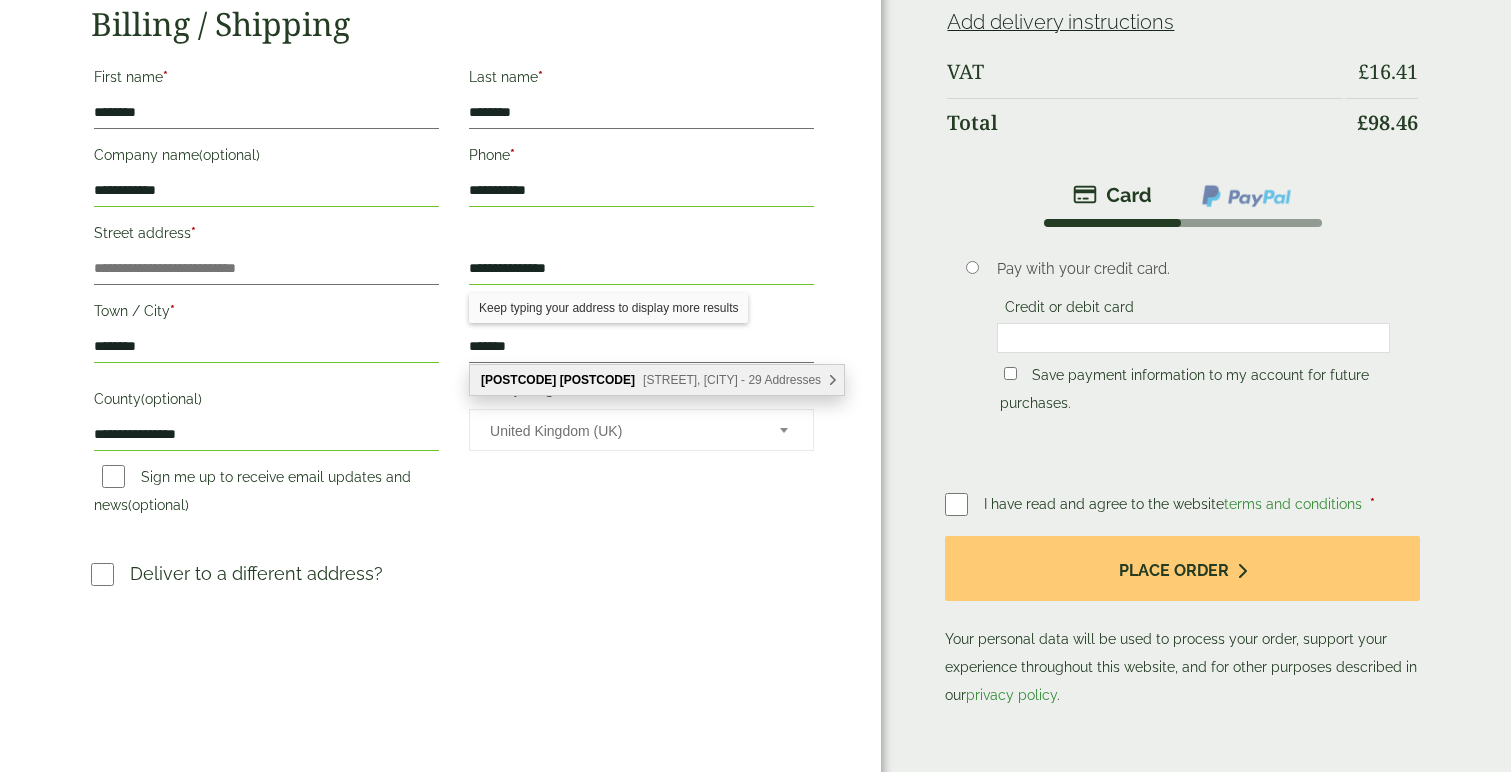 click on "[STREET], [CITY] - 29 Addresses" at bounding box center [732, 380] 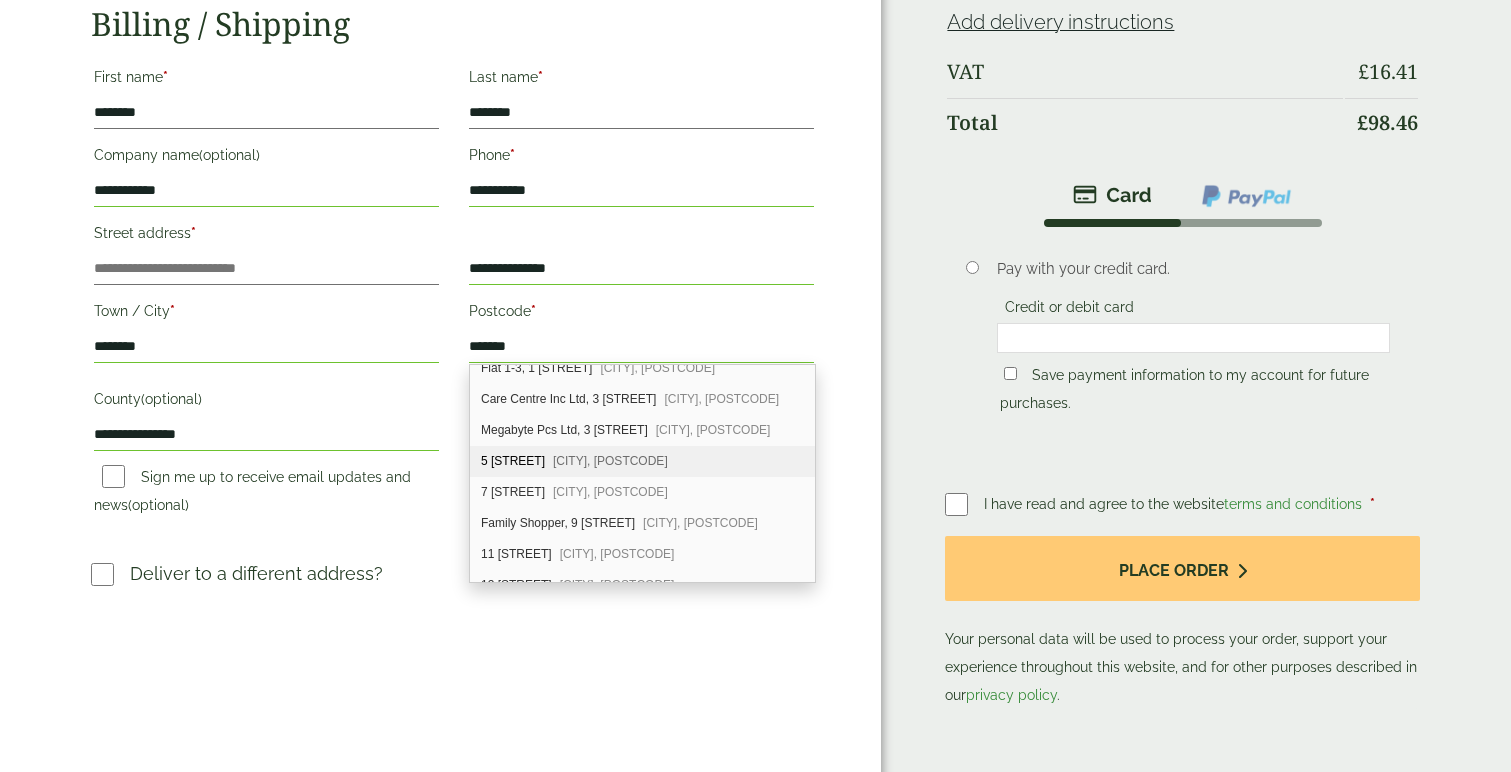 scroll, scrollTop: 362, scrollLeft: 0, axis: vertical 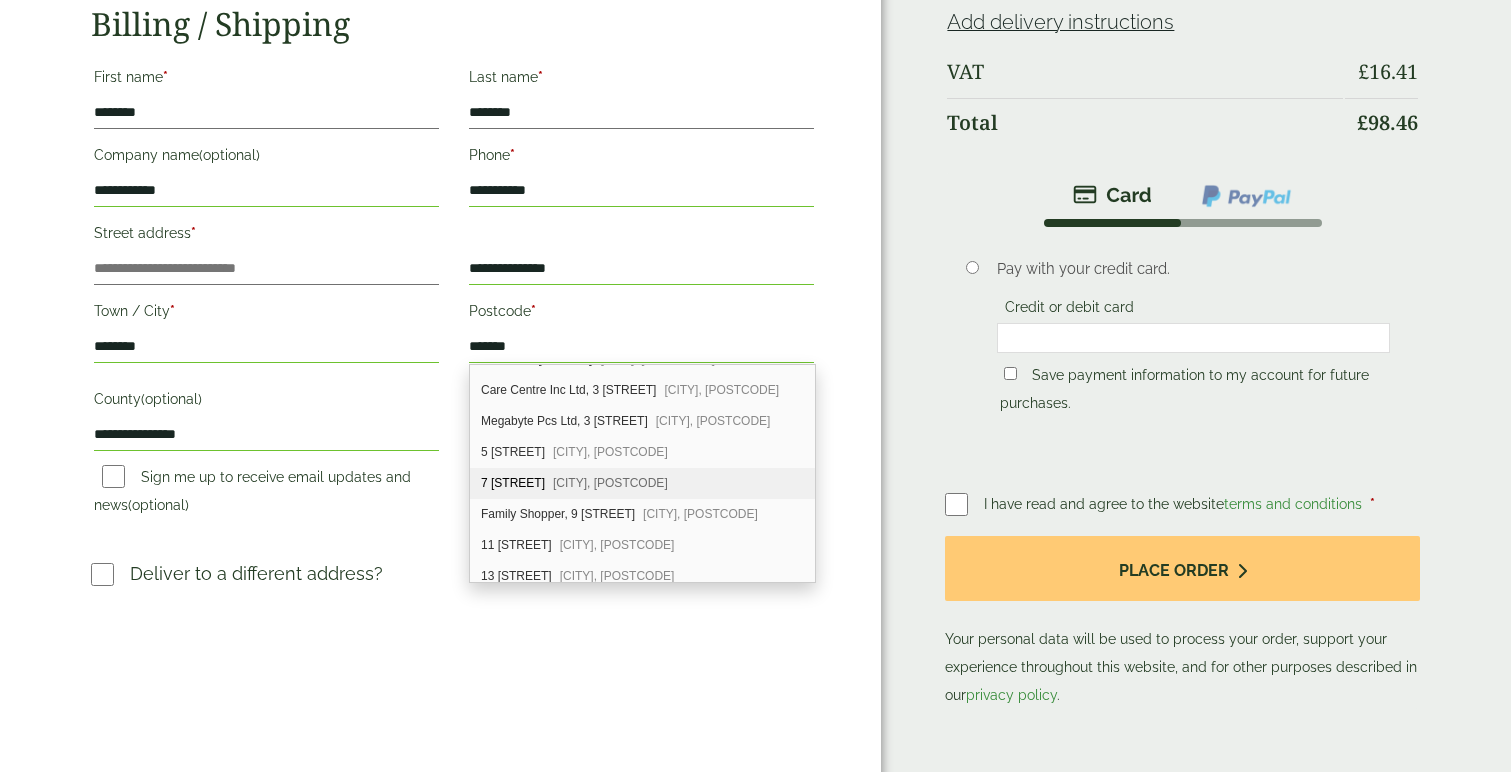 click on "7 [STREET] [CITY], [POSTCODE]" at bounding box center [642, 483] 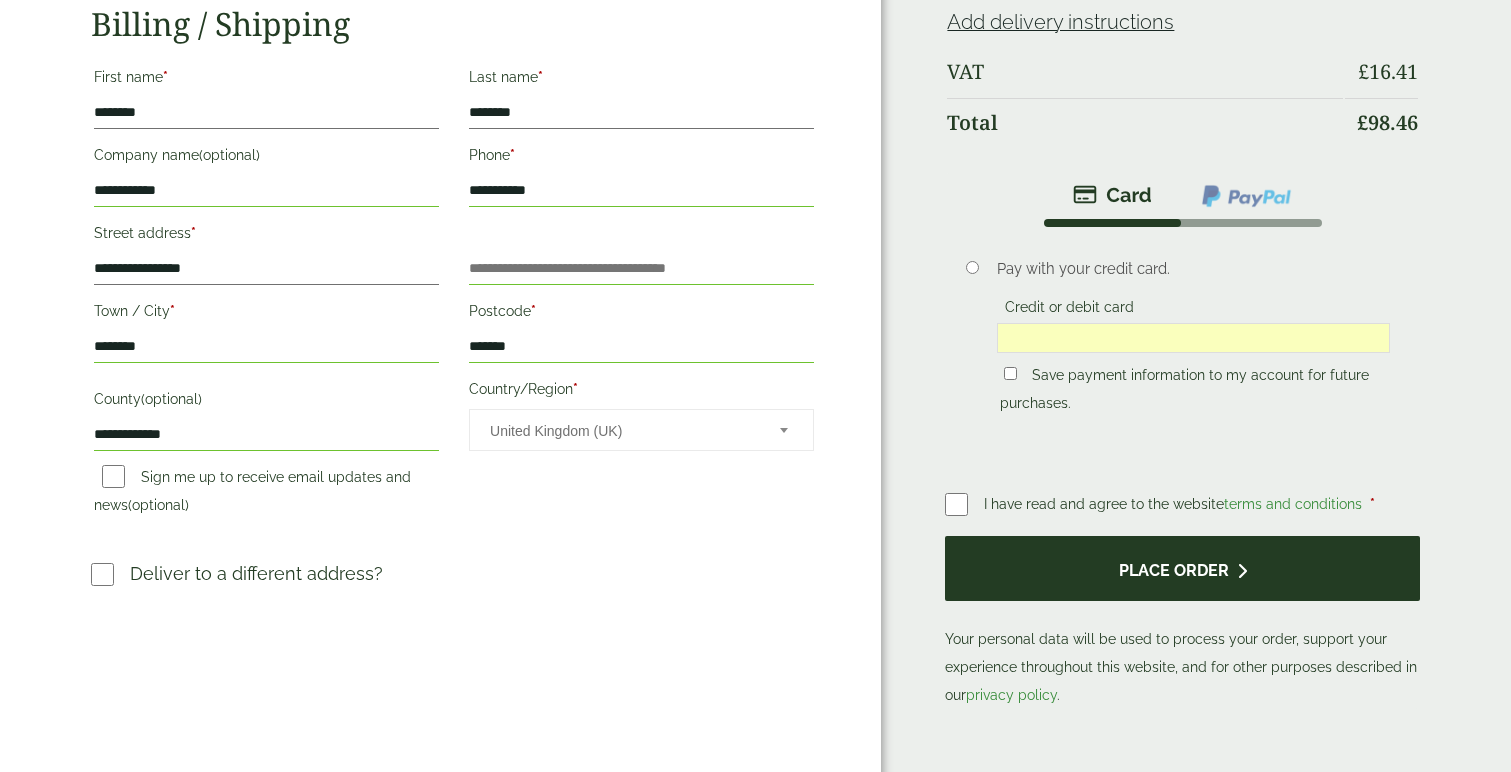 click on "Place order" at bounding box center (1182, 568) 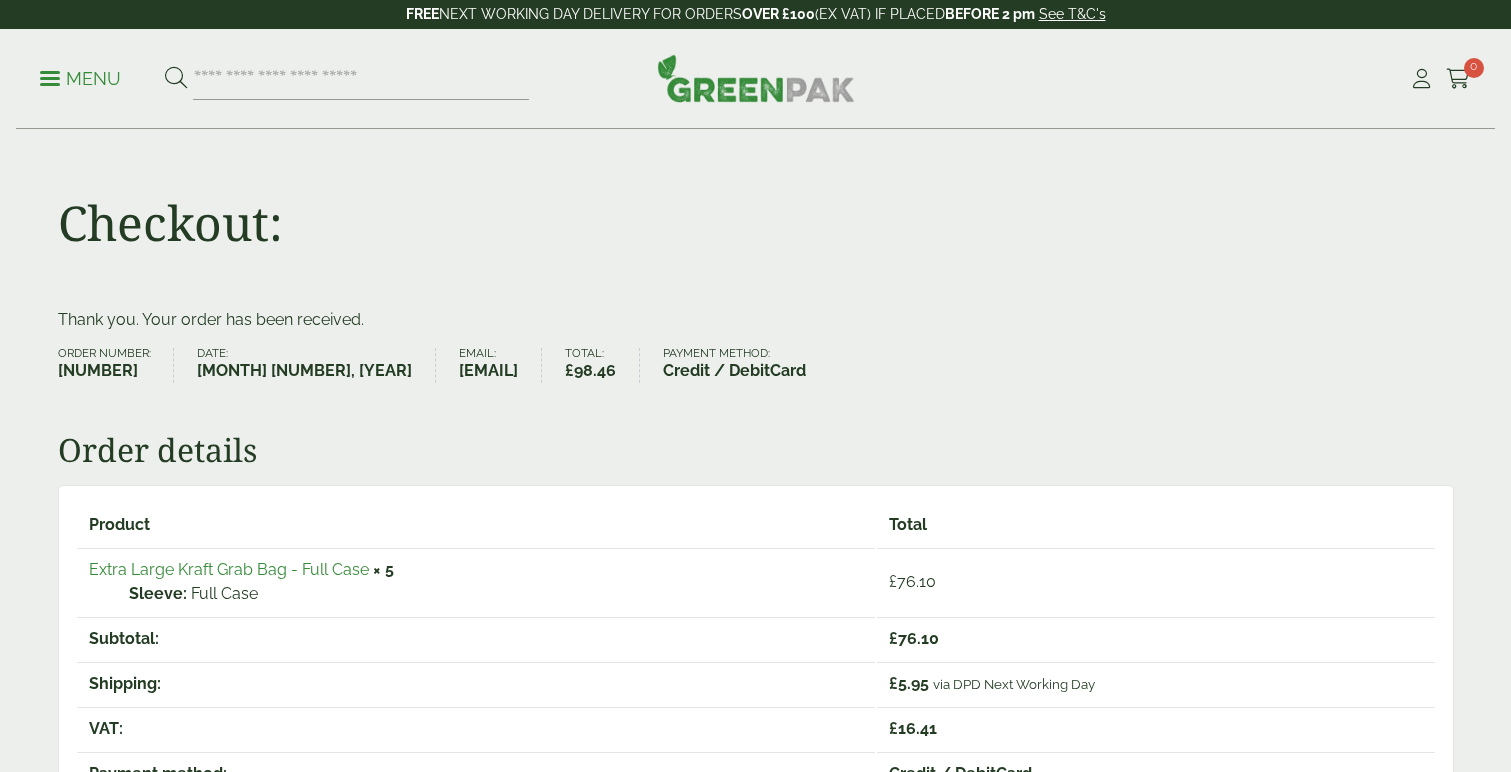 scroll, scrollTop: 0, scrollLeft: 0, axis: both 